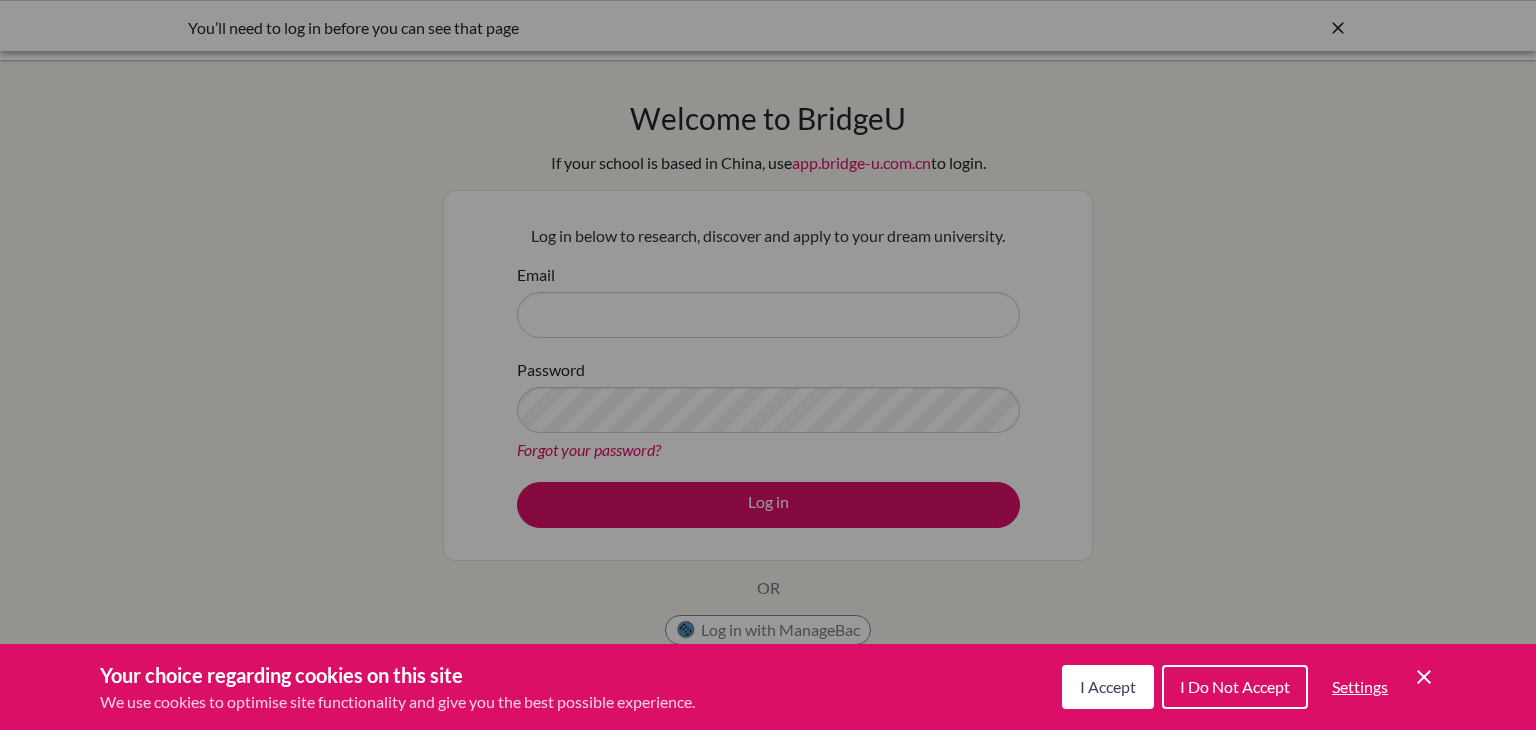scroll, scrollTop: 0, scrollLeft: 0, axis: both 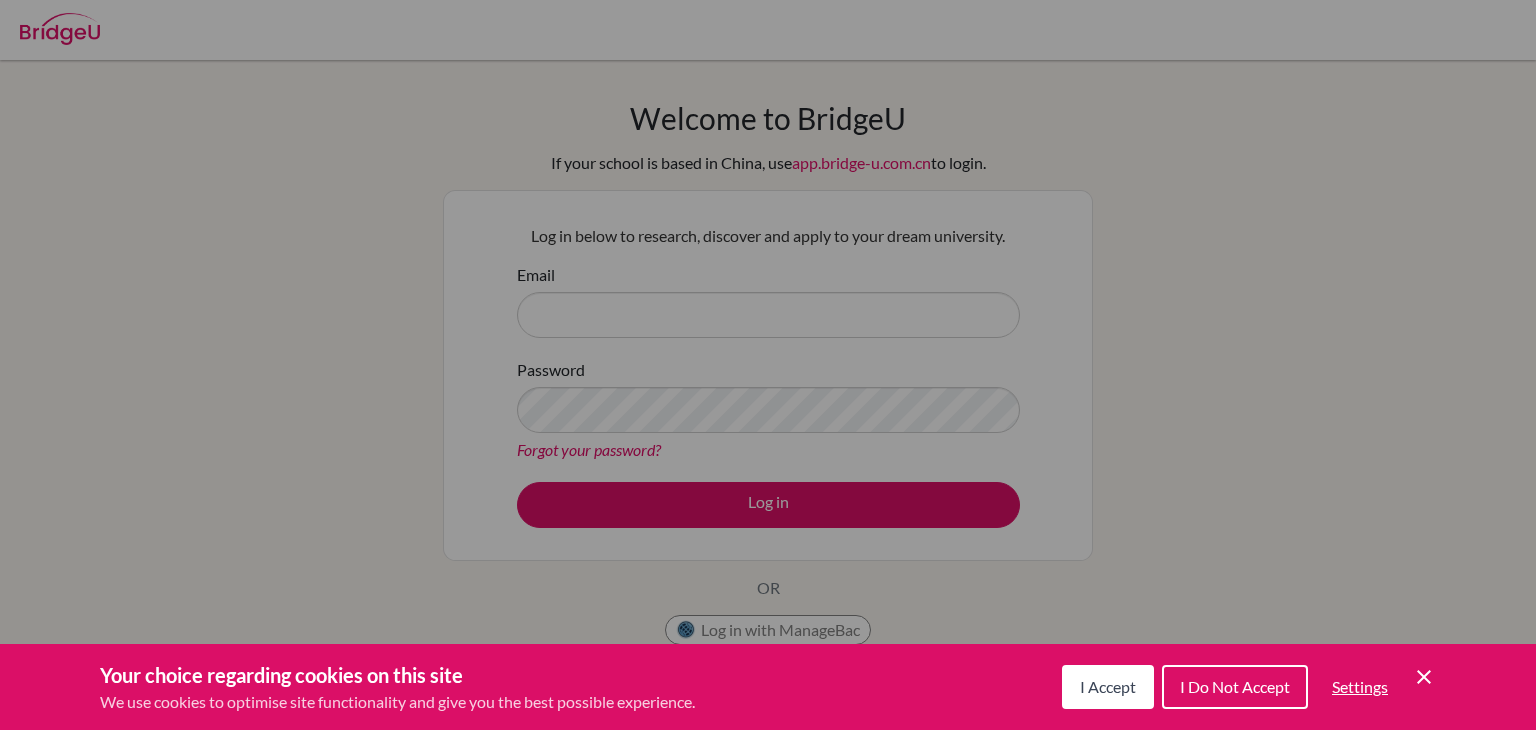click on "I Accept" at bounding box center (1108, 686) 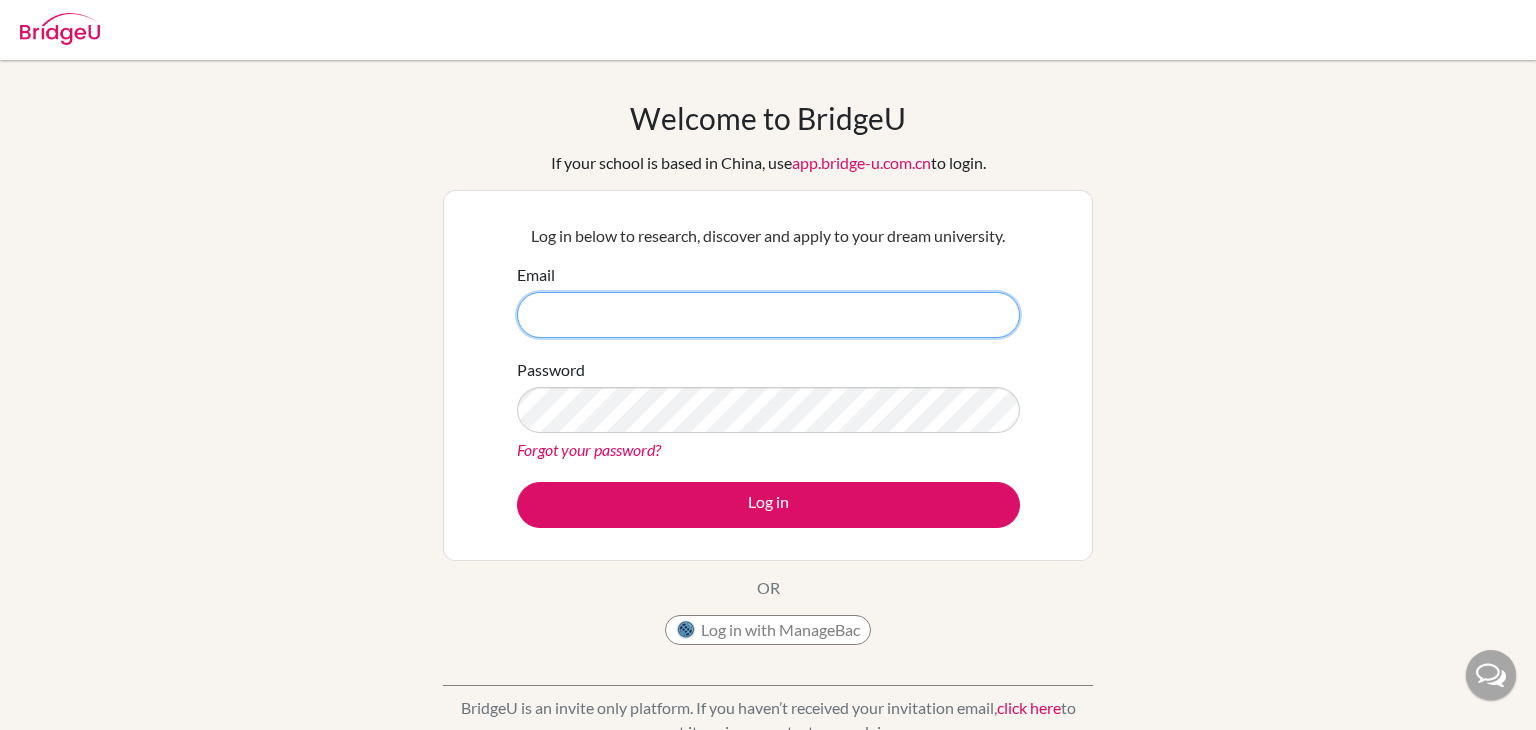 click on "Email" at bounding box center (768, 315) 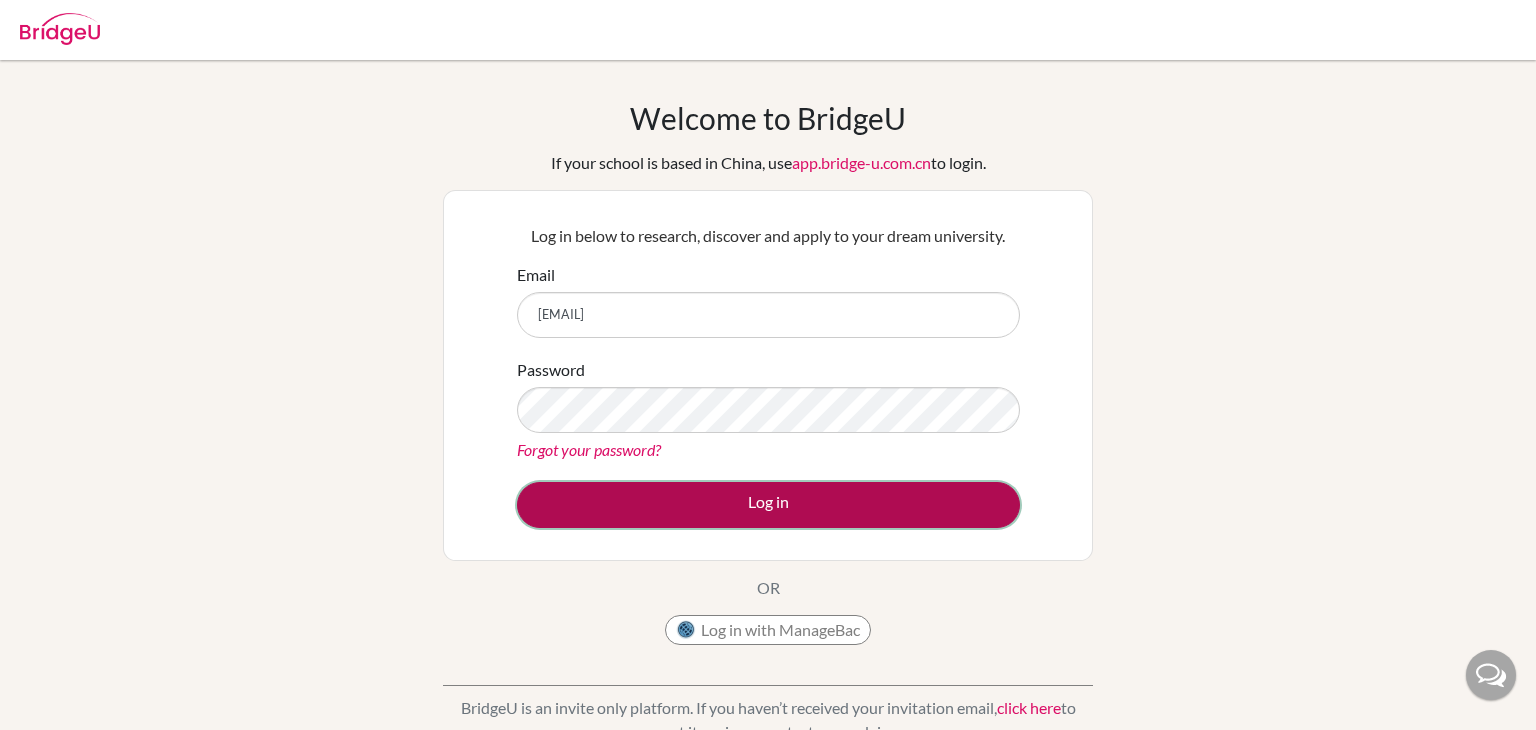 click on "Log in" at bounding box center [768, 505] 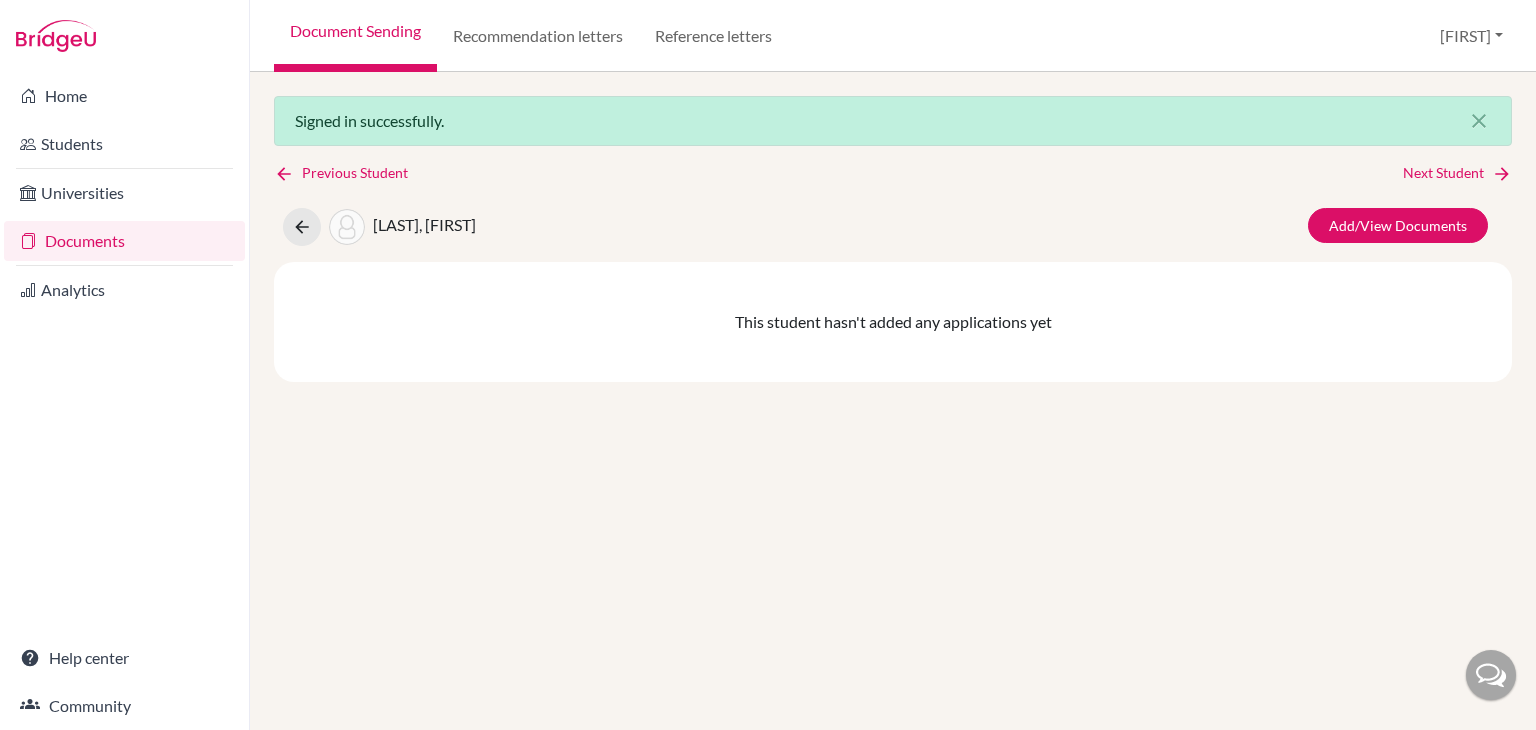 scroll, scrollTop: 0, scrollLeft: 0, axis: both 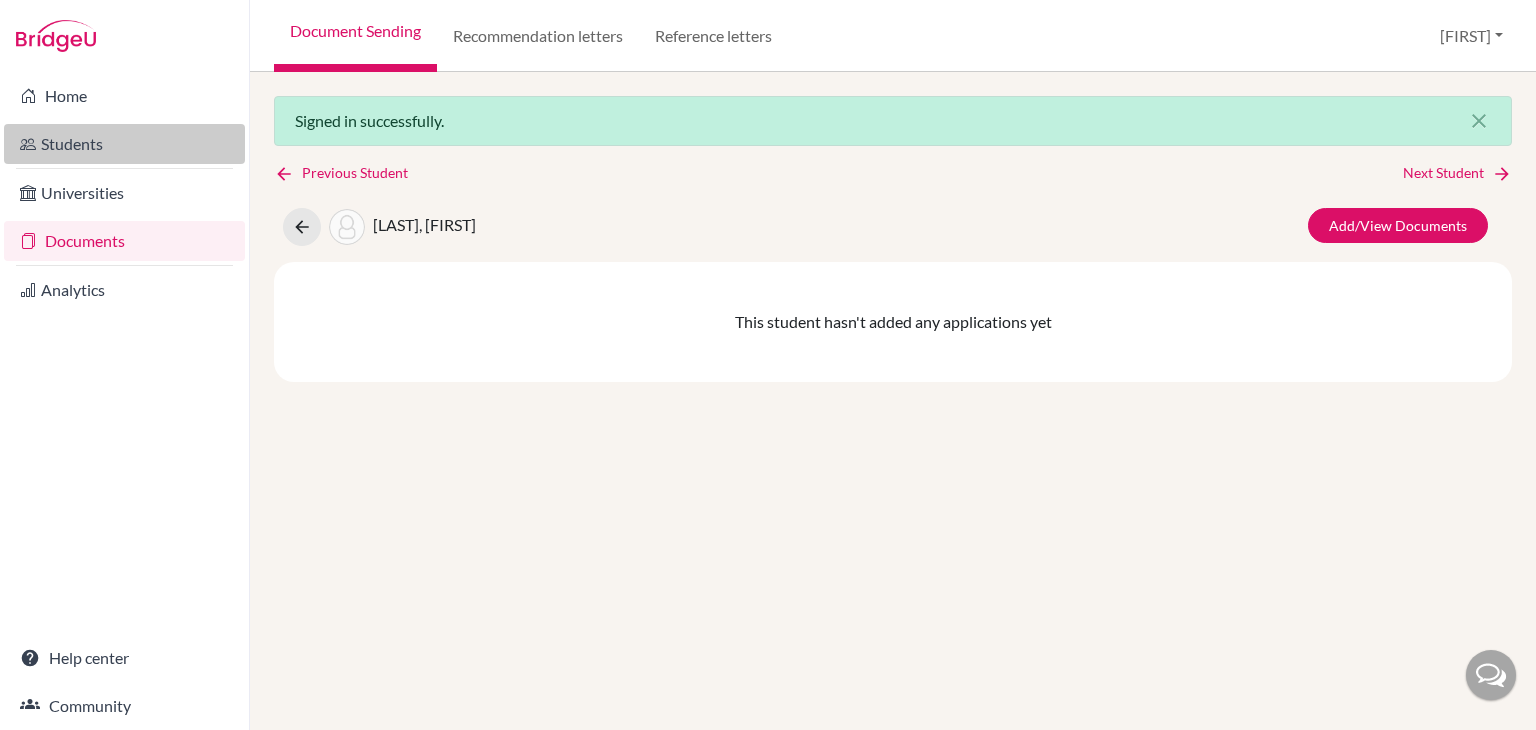 click on "Students" at bounding box center [124, 144] 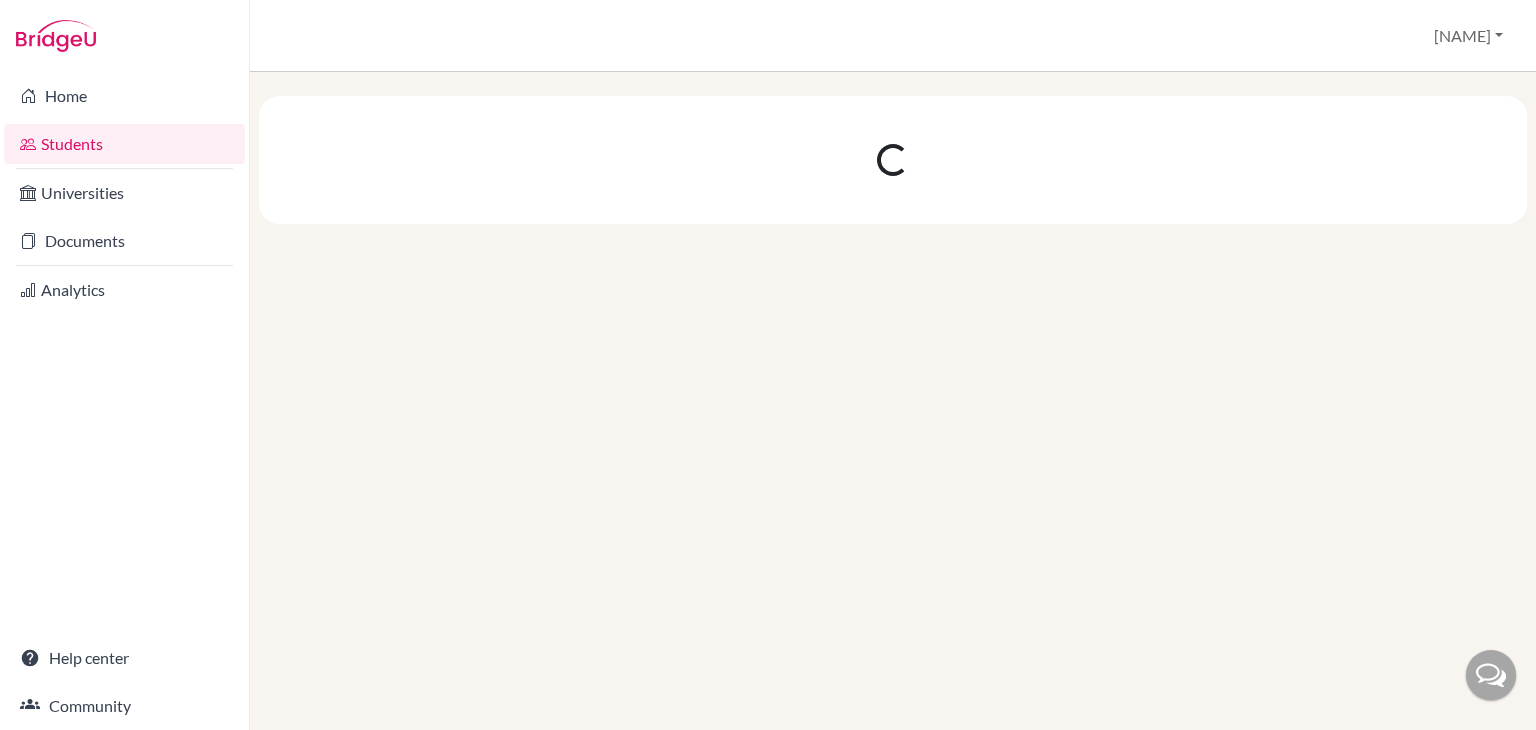 scroll, scrollTop: 0, scrollLeft: 0, axis: both 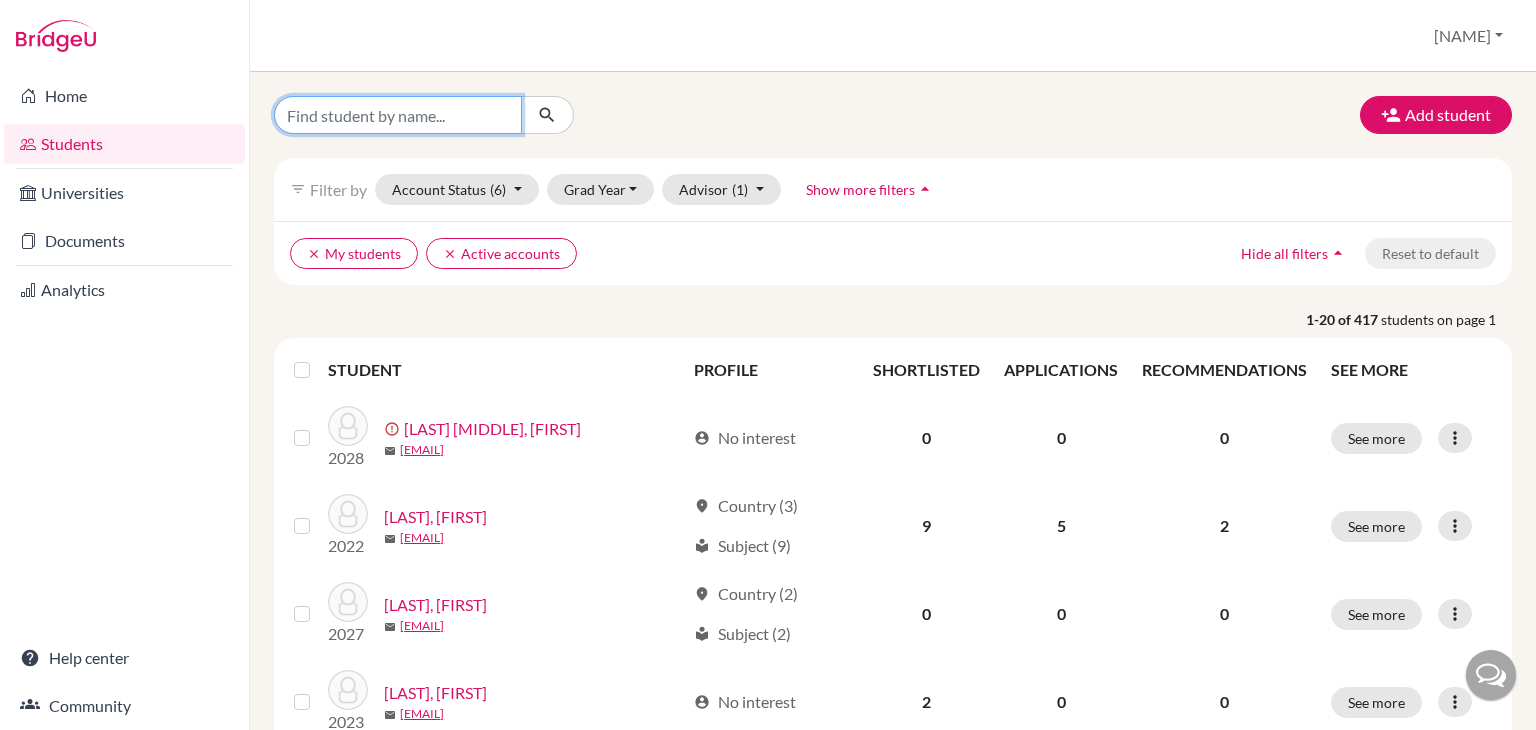 click at bounding box center [398, 115] 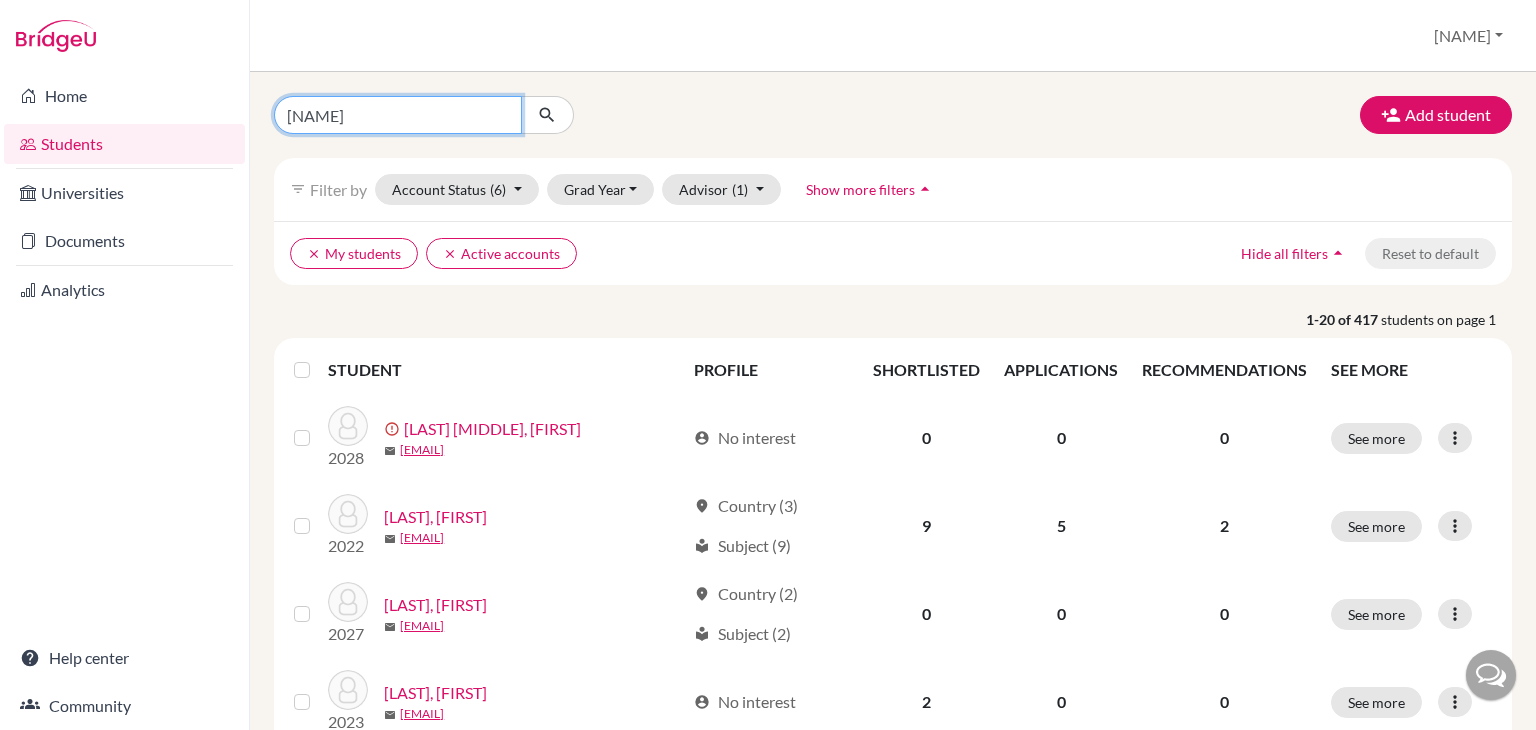 type on "aadya" 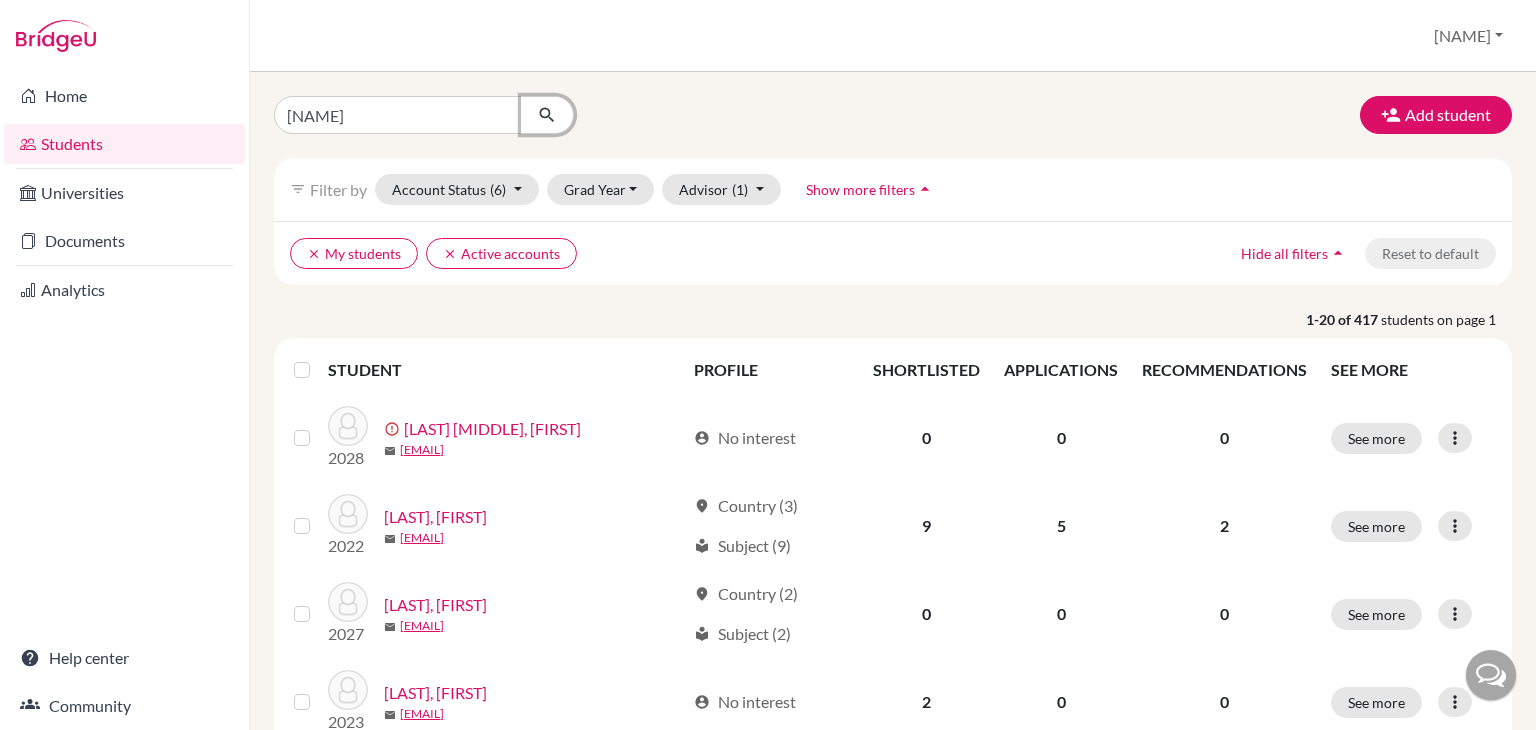 click at bounding box center [547, 115] 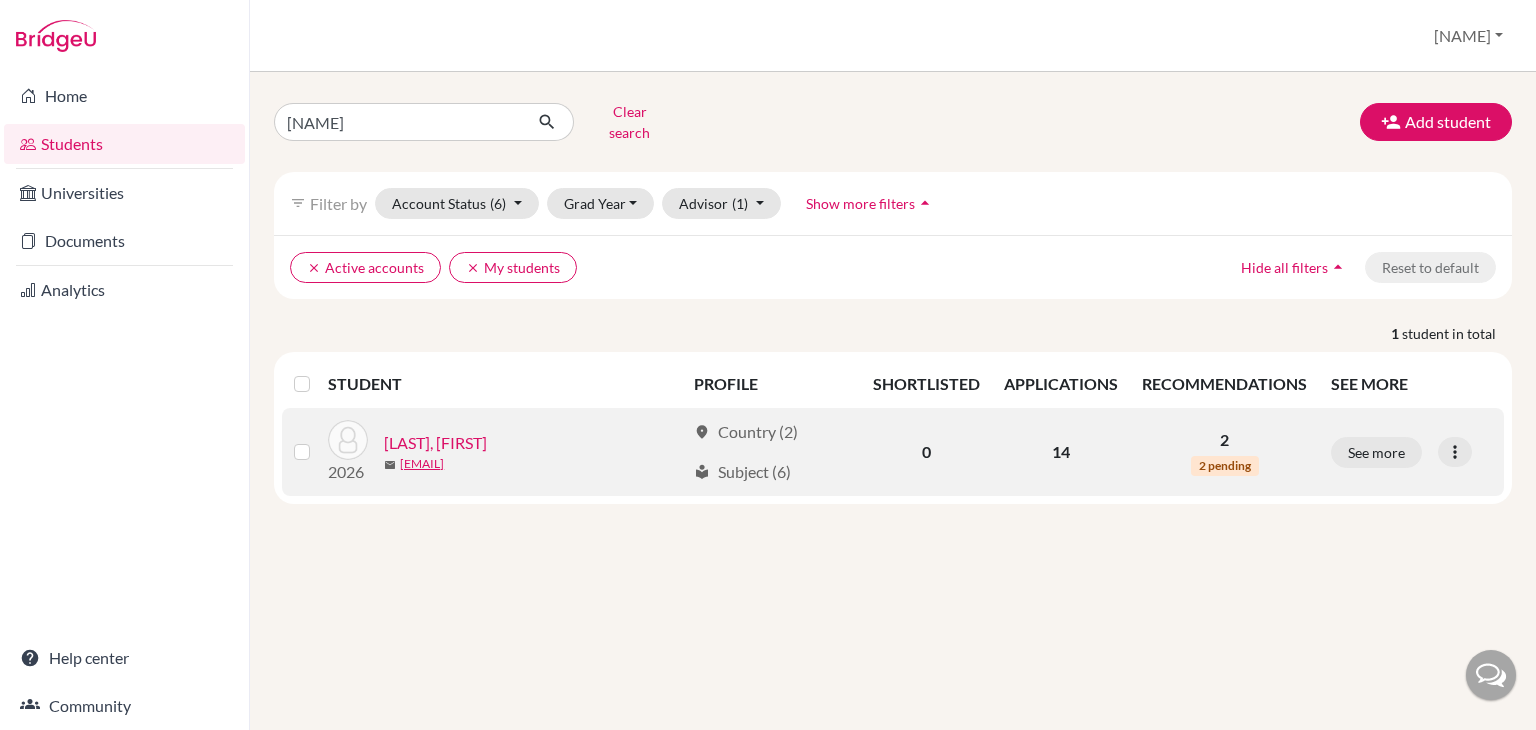 click on "[LAST], [FIRST]" at bounding box center [435, 443] 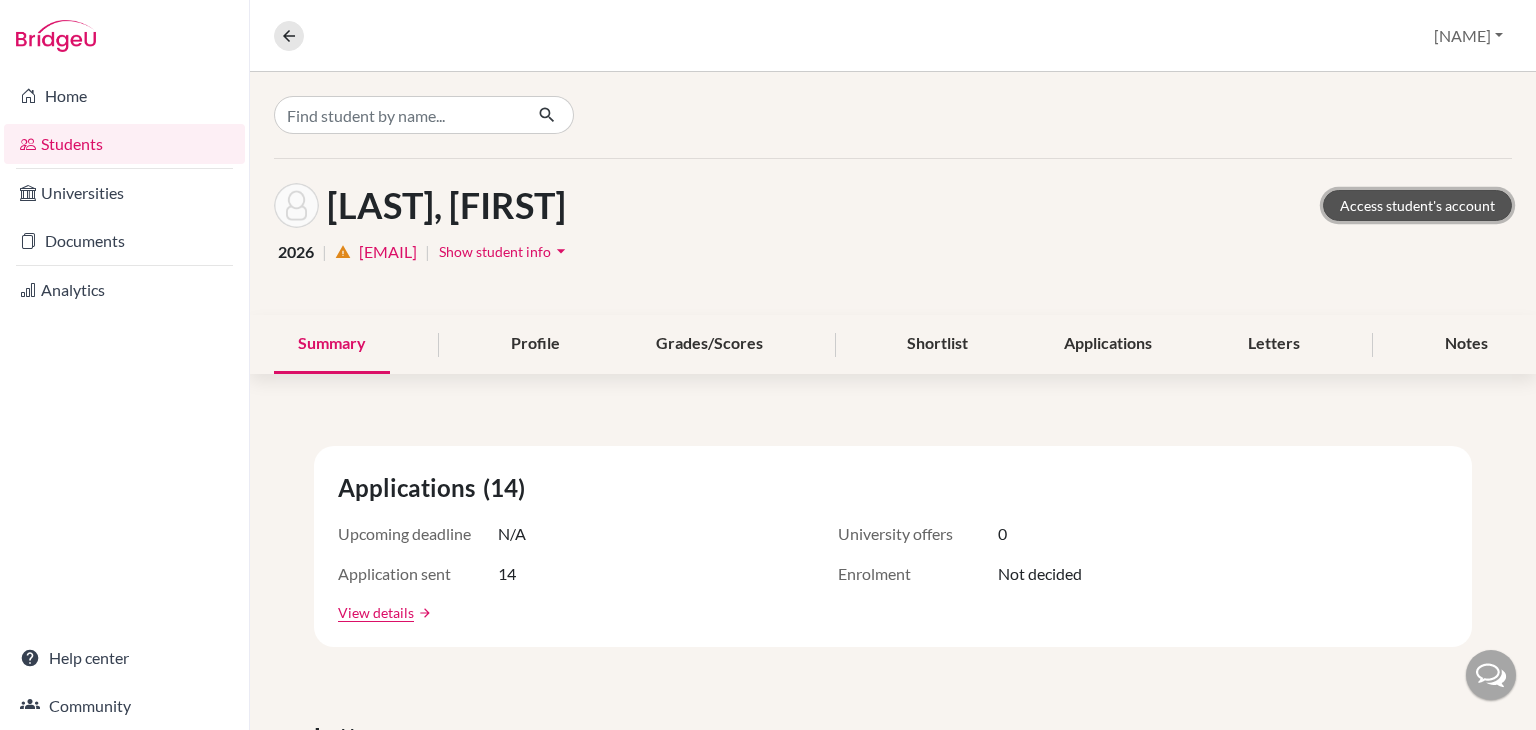 click on "Access student's account" at bounding box center (1417, 205) 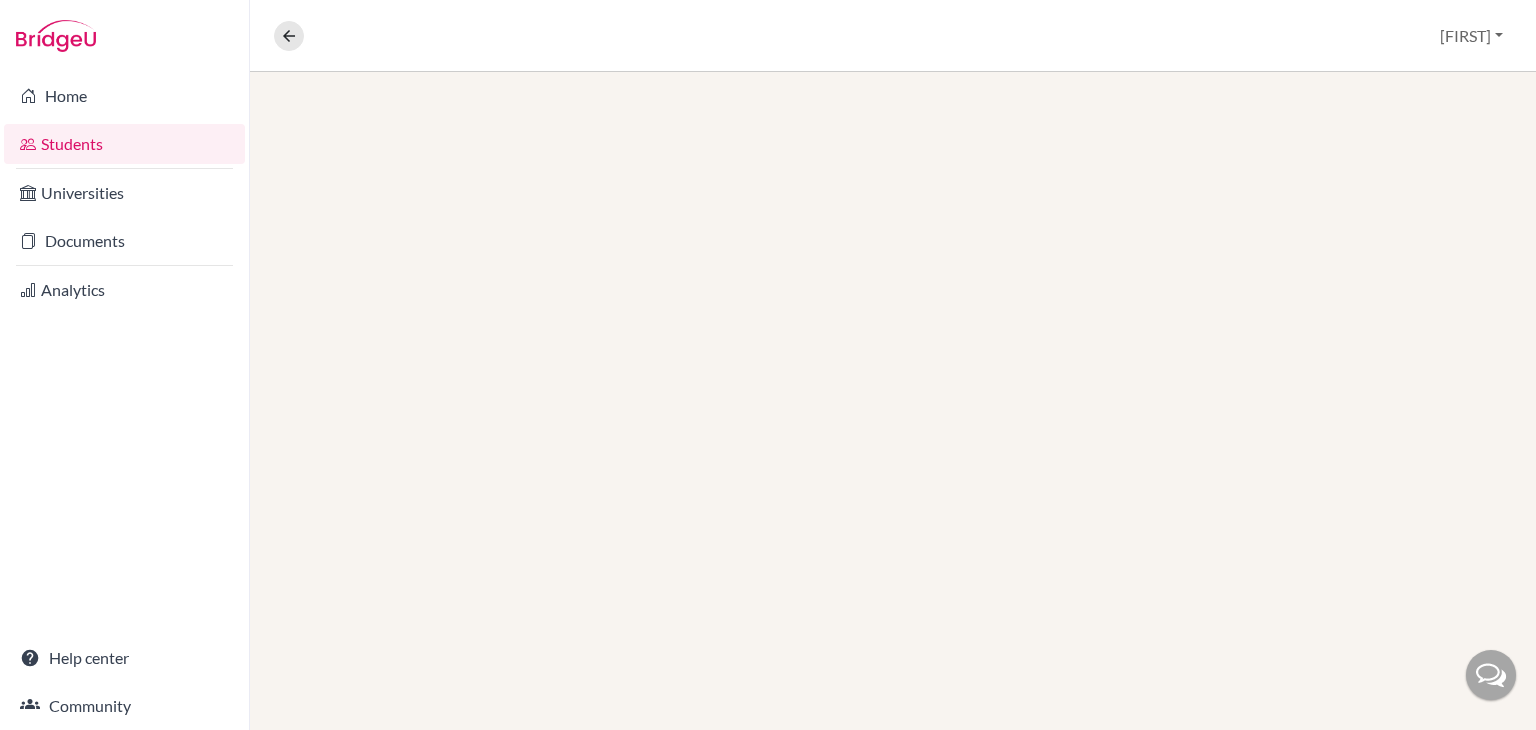 scroll, scrollTop: 0, scrollLeft: 0, axis: both 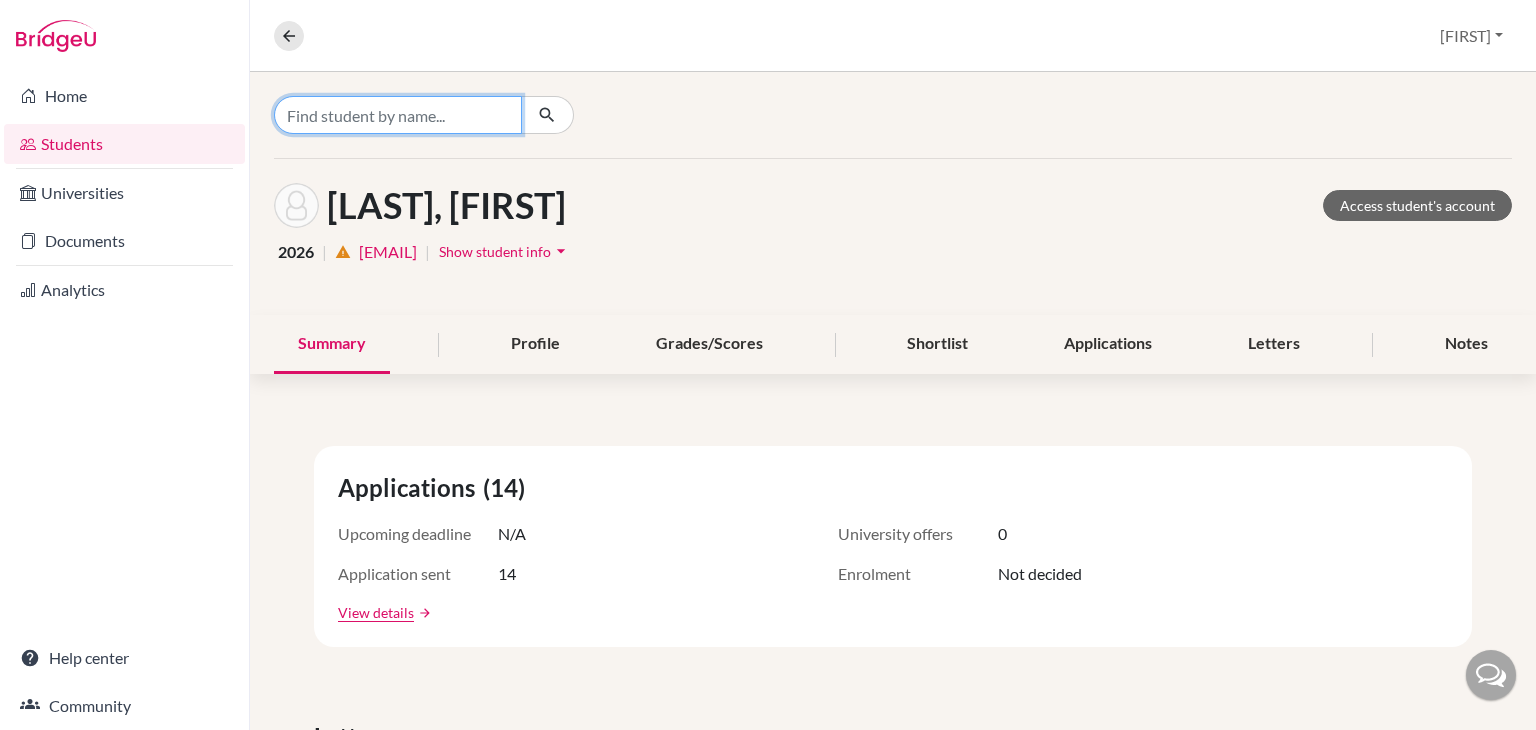 click at bounding box center (398, 115) 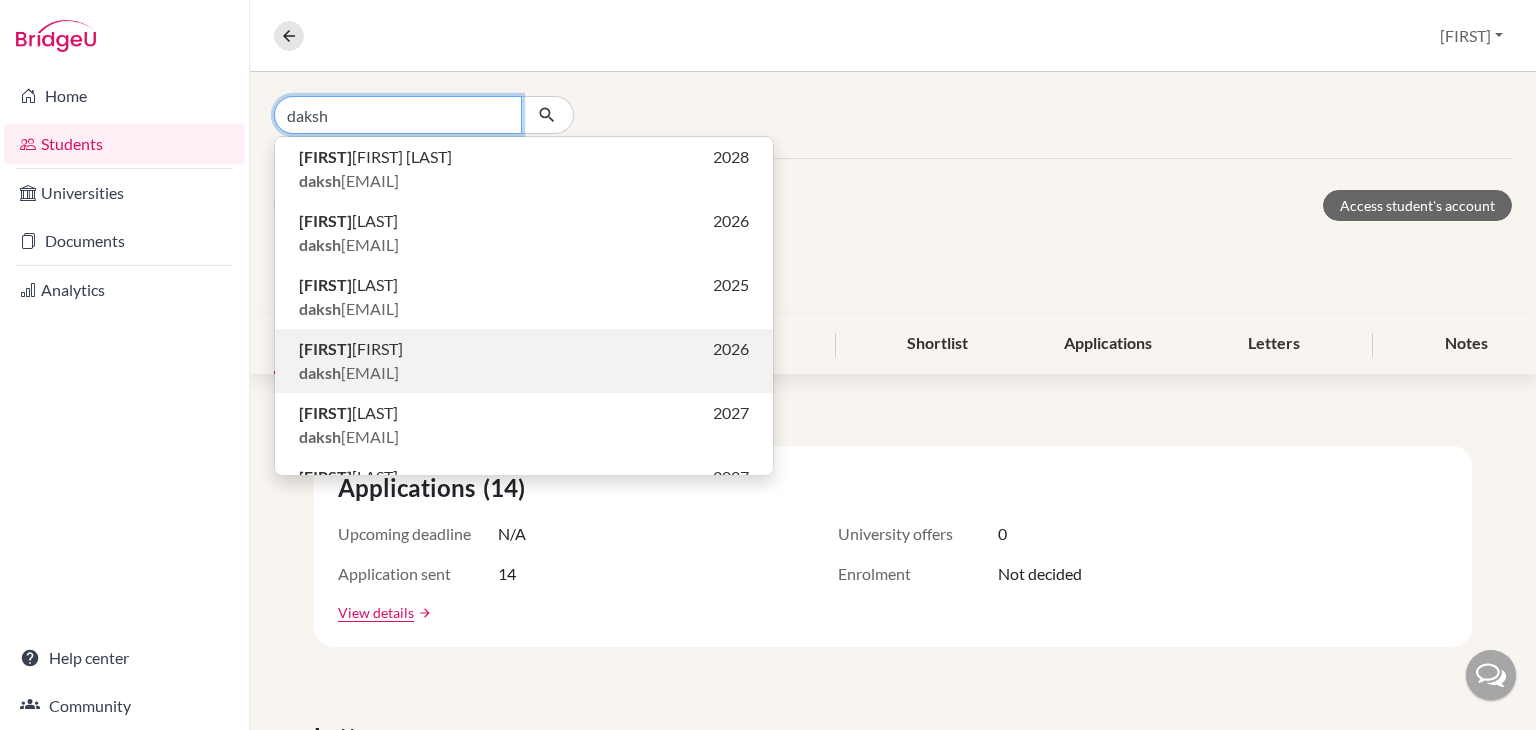 type on "daksh" 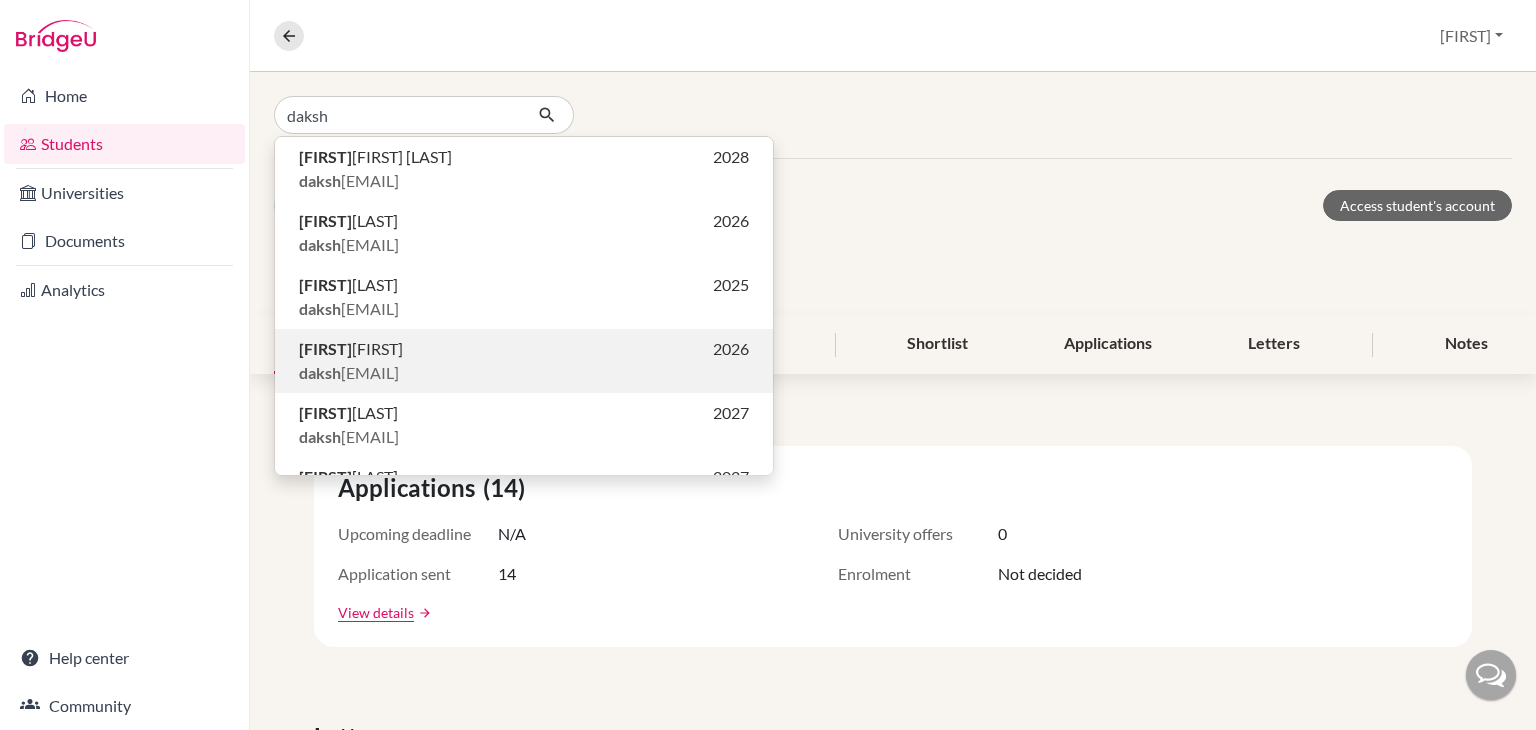 click on "[FIRST] [LAST] [YEAR] [EMAIL]" 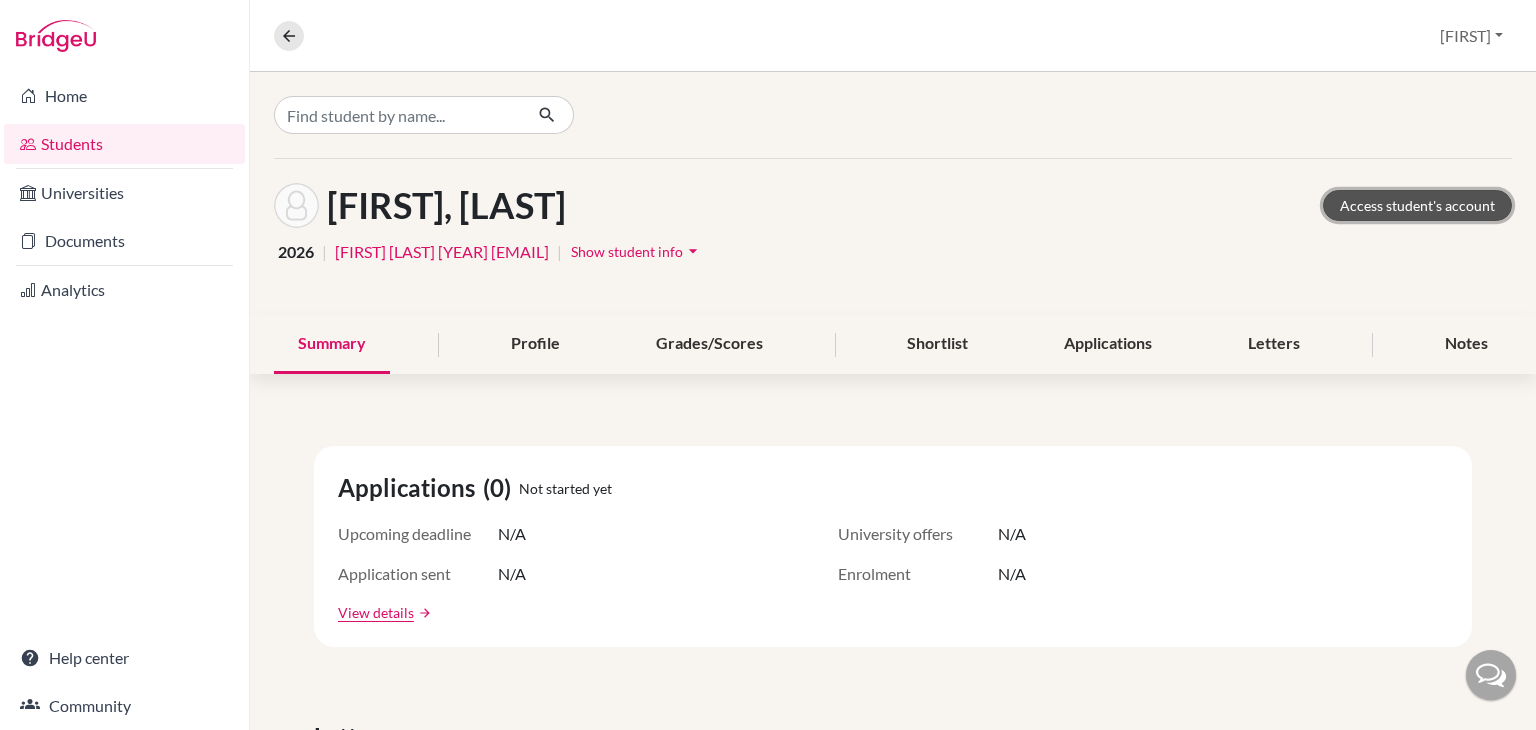 click on "Access student's account" at bounding box center [1417, 205] 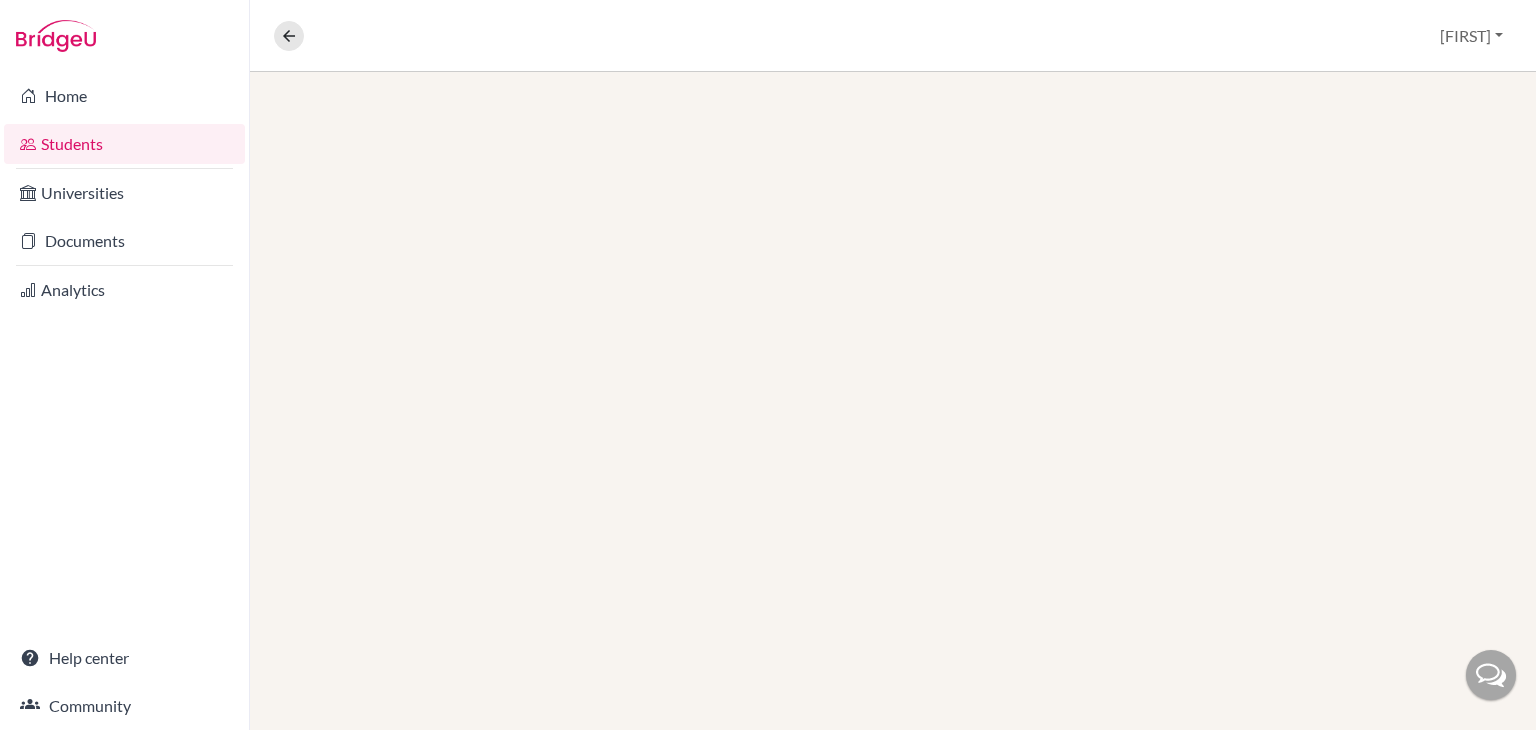 scroll, scrollTop: 0, scrollLeft: 0, axis: both 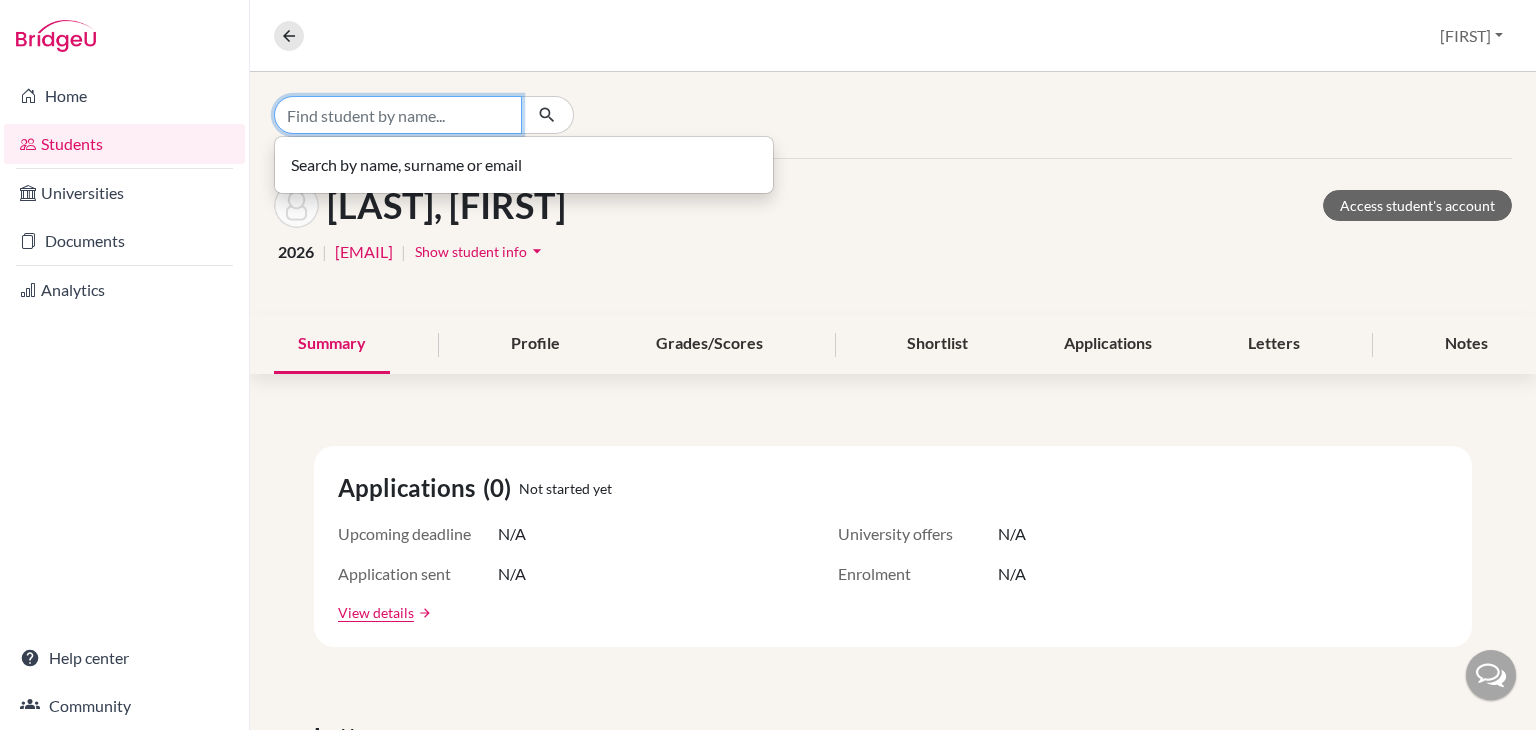 click at bounding box center (398, 115) 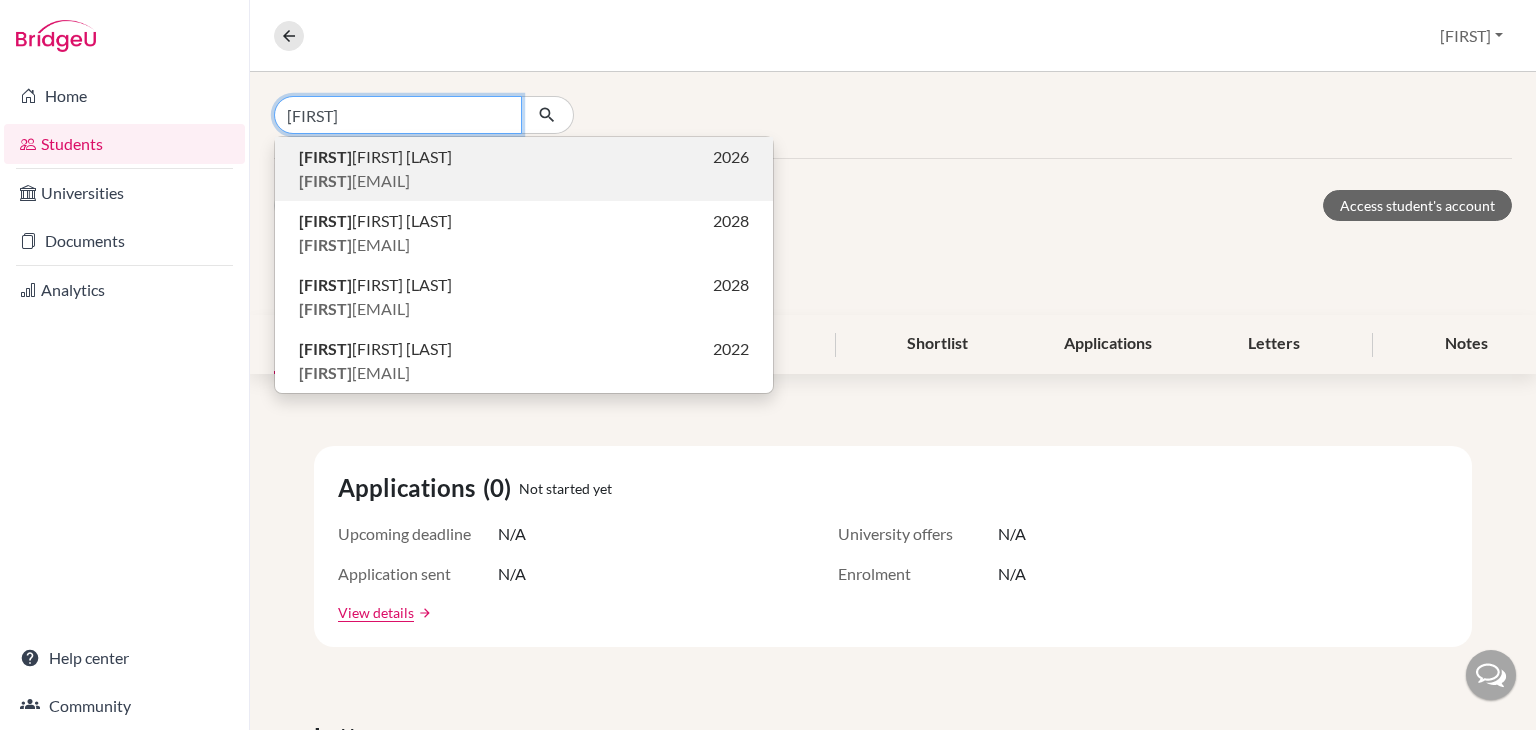 type on "divya" 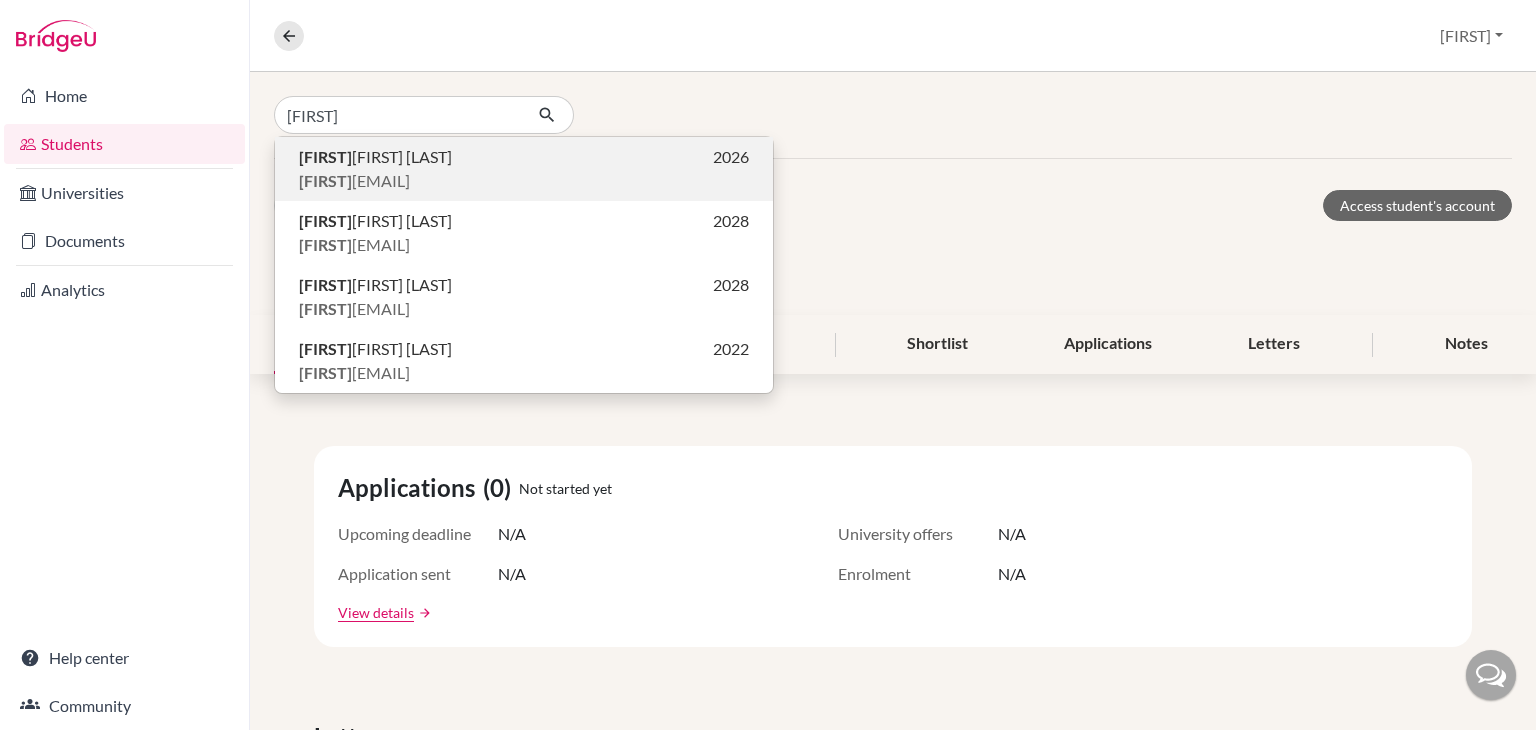 click on "Divya  V Gopalakrishnan" at bounding box center (375, 157) 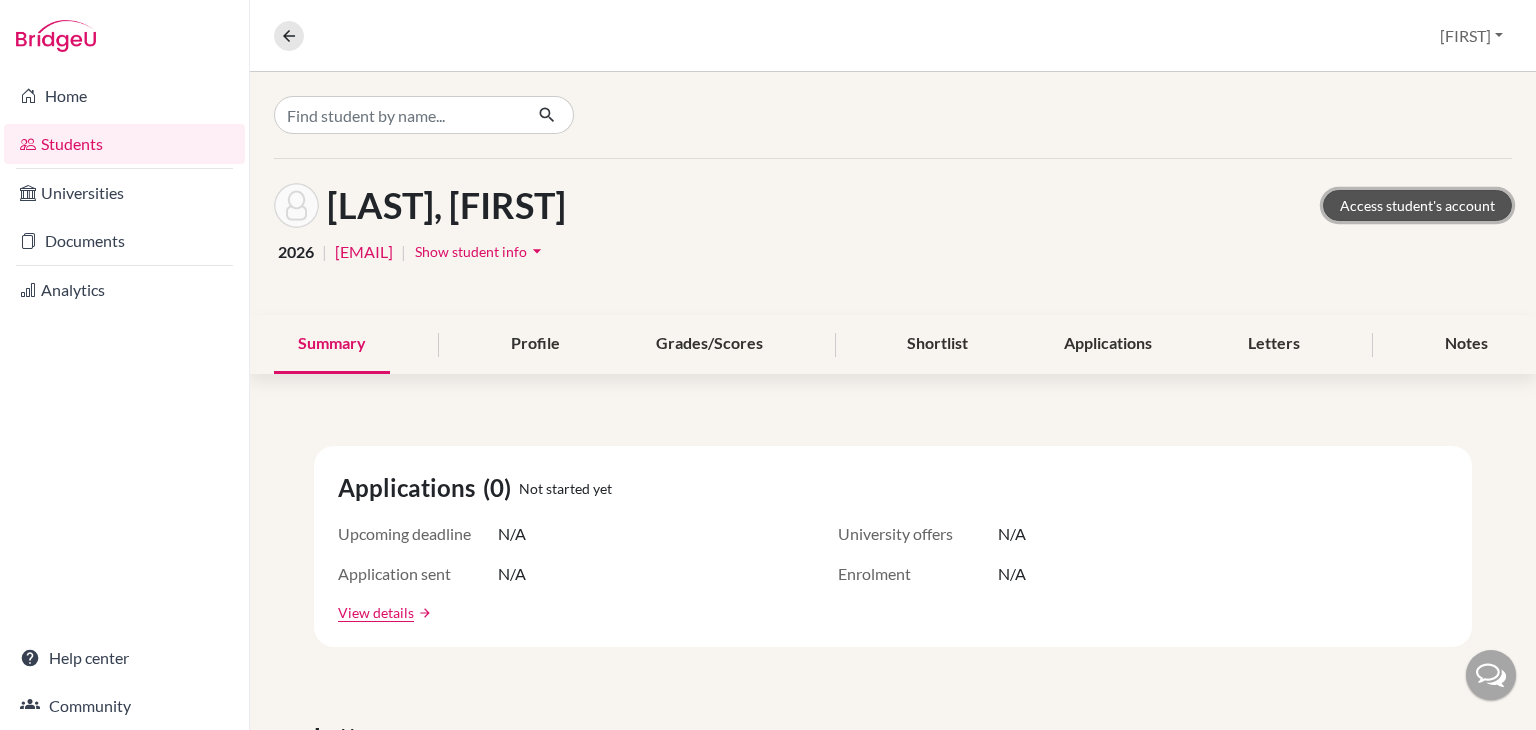 click on "Access student's account" at bounding box center (1417, 205) 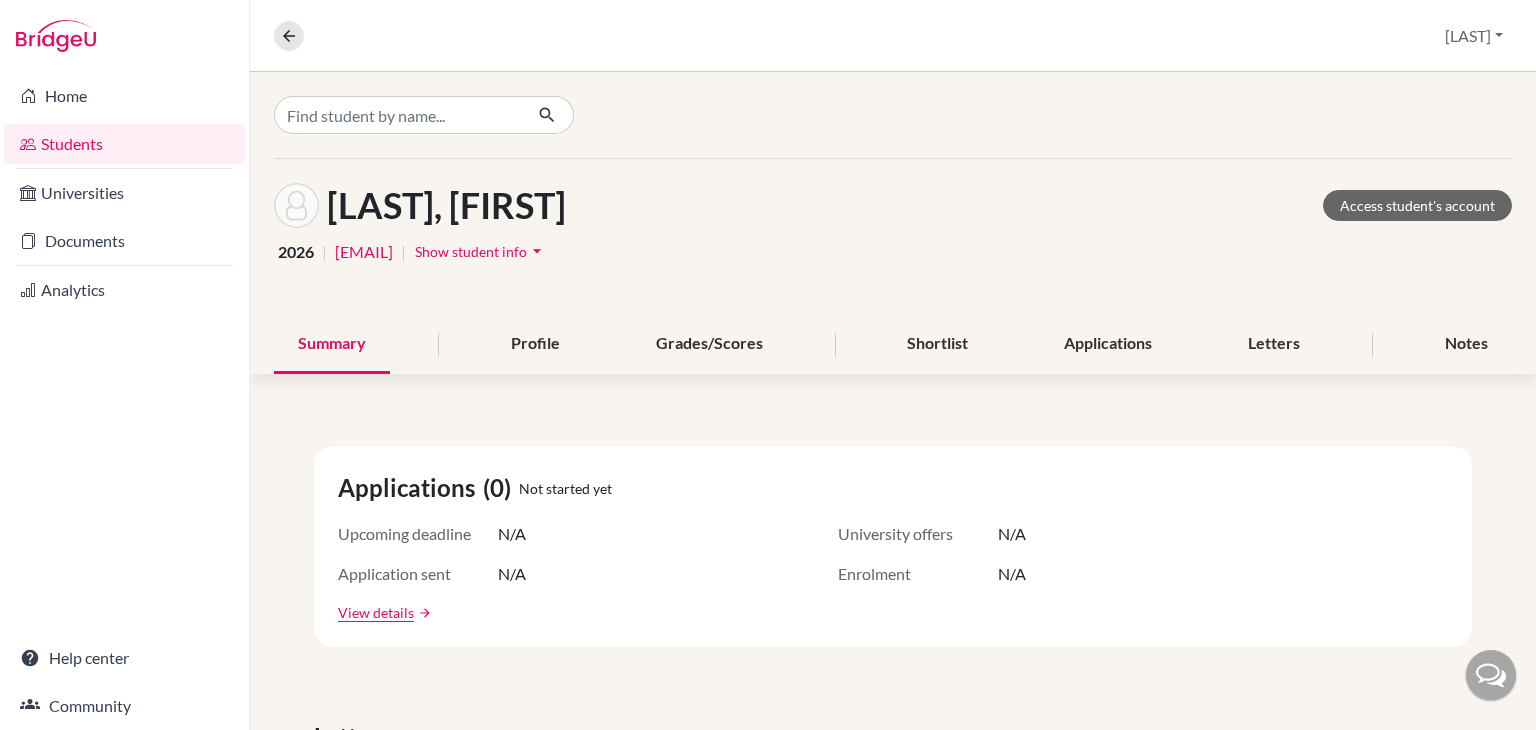 scroll, scrollTop: 0, scrollLeft: 0, axis: both 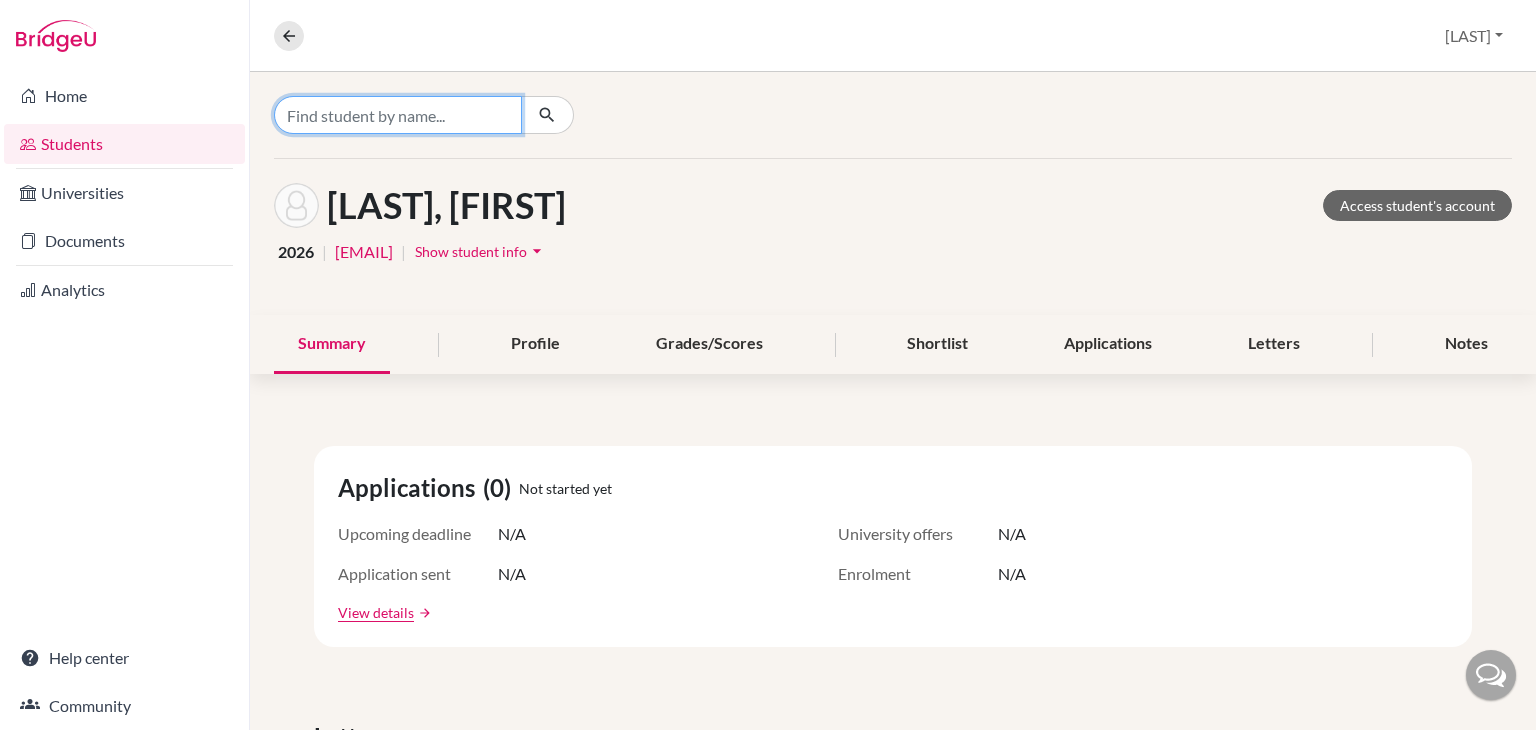 click at bounding box center [398, 115] 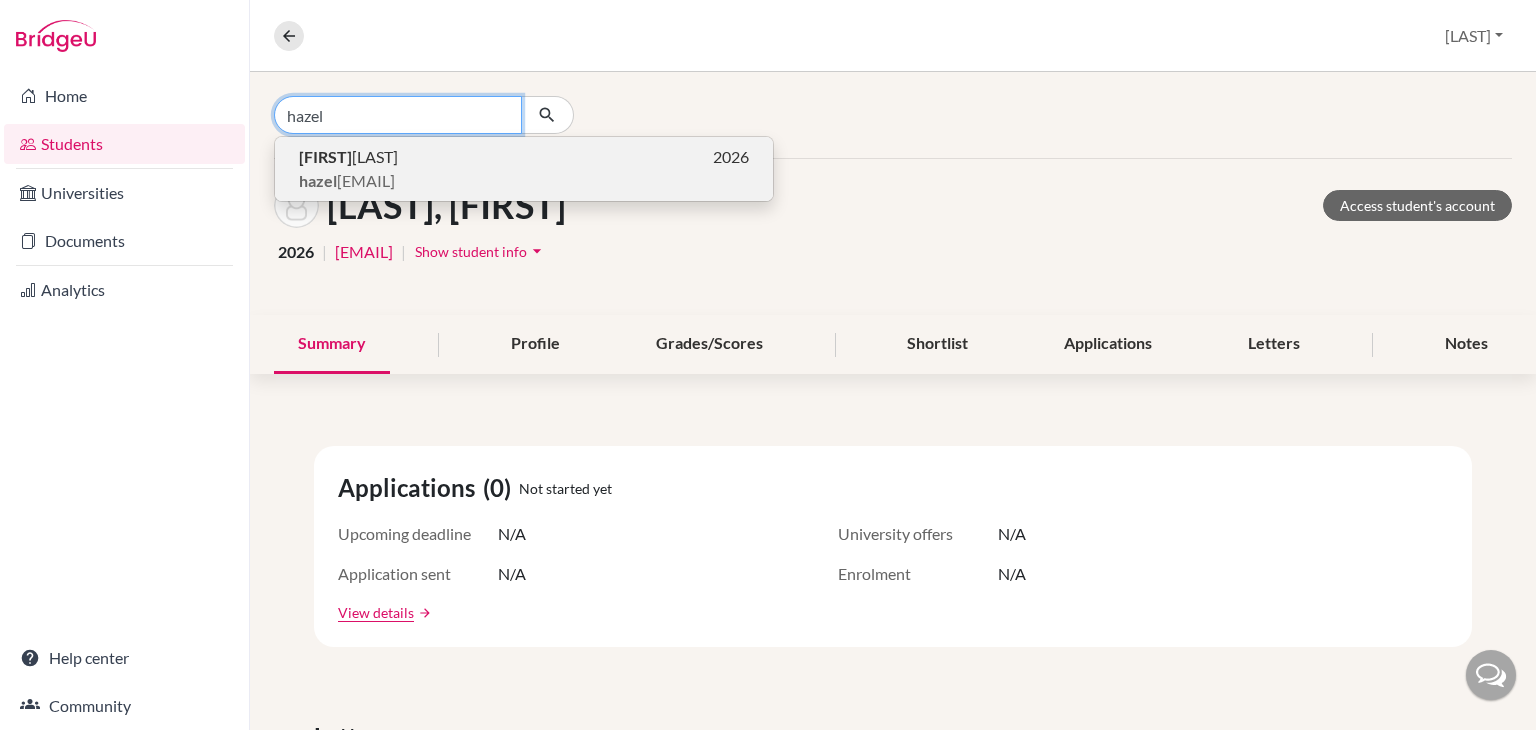 type on "hazel" 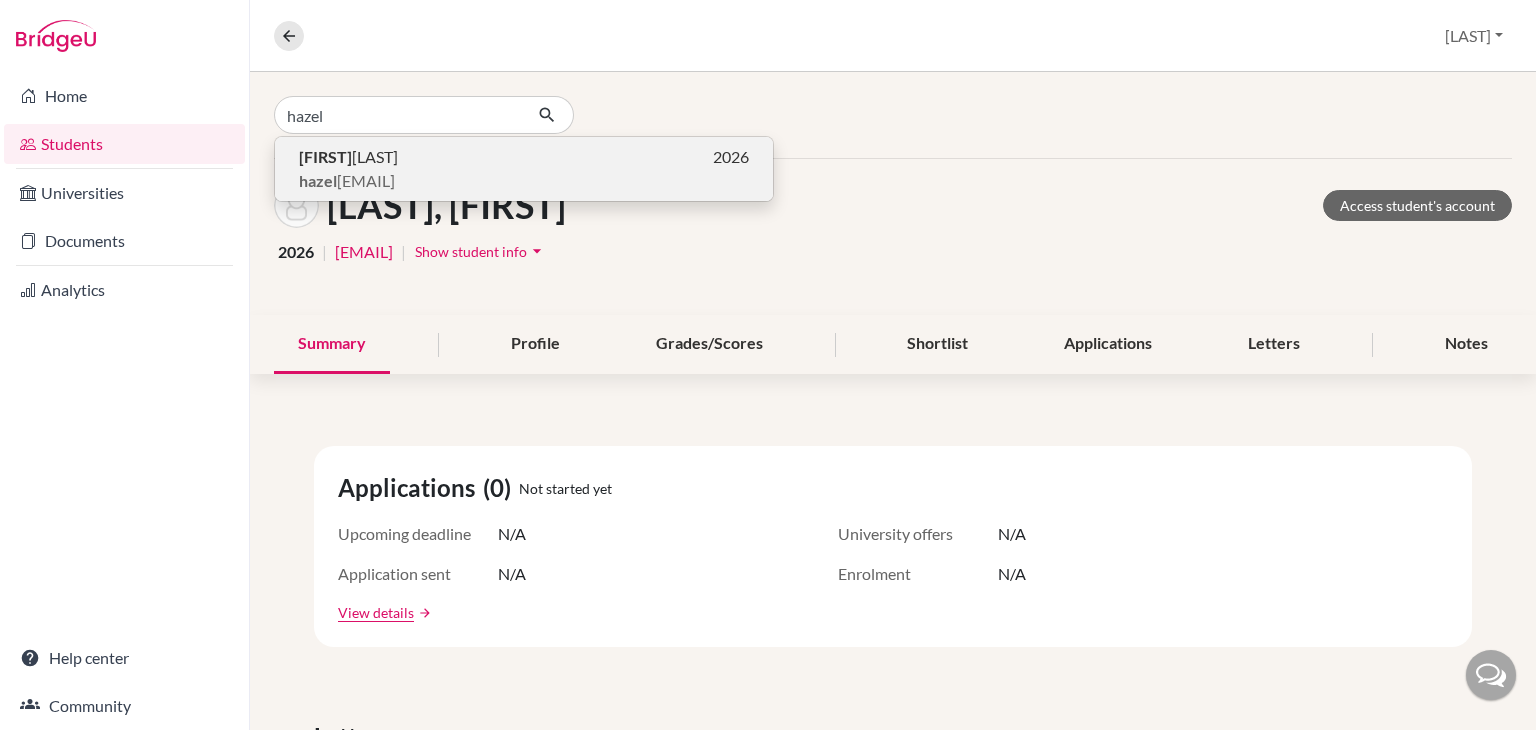 click on "[FIRST]  [LAST]" at bounding box center [348, 157] 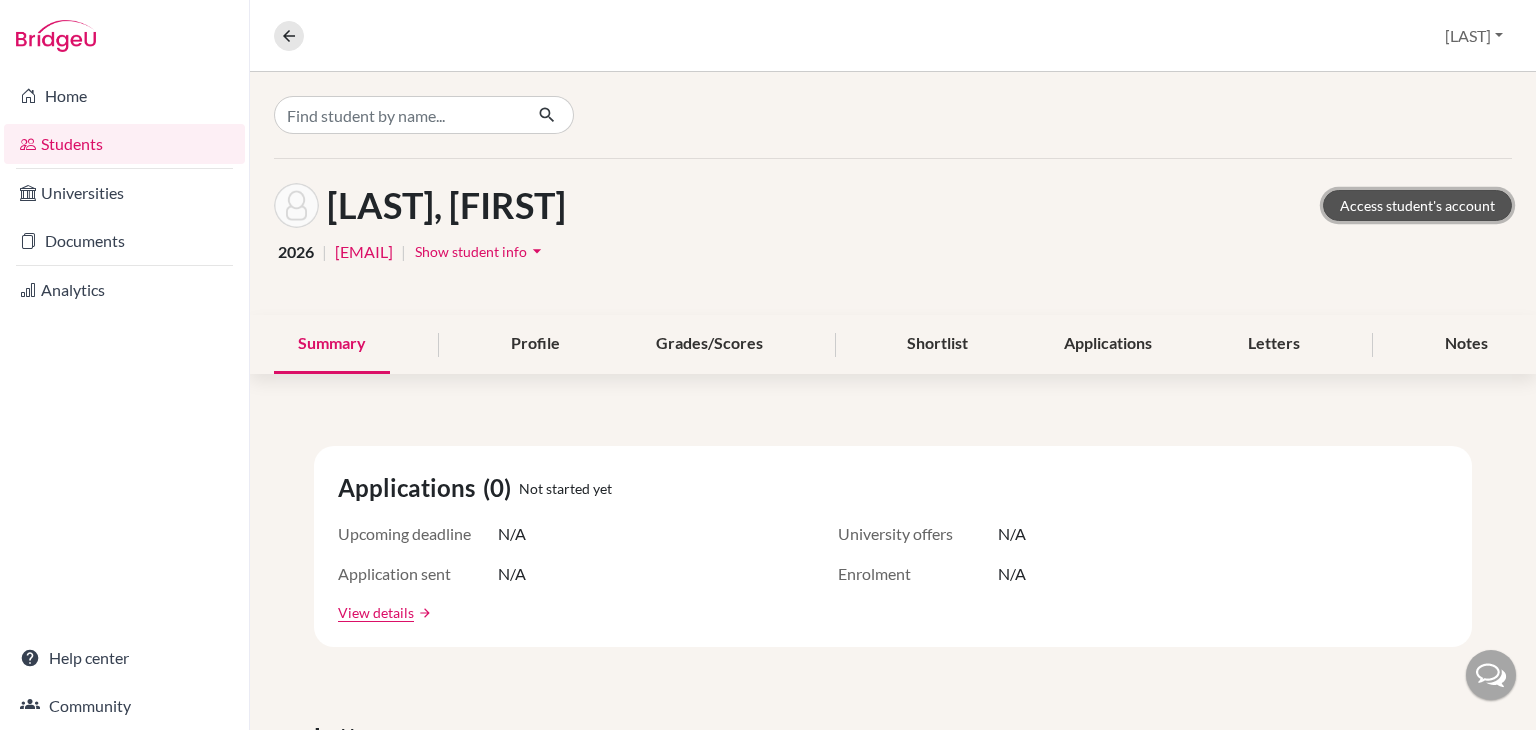 click on "Access student's account" at bounding box center [1417, 205] 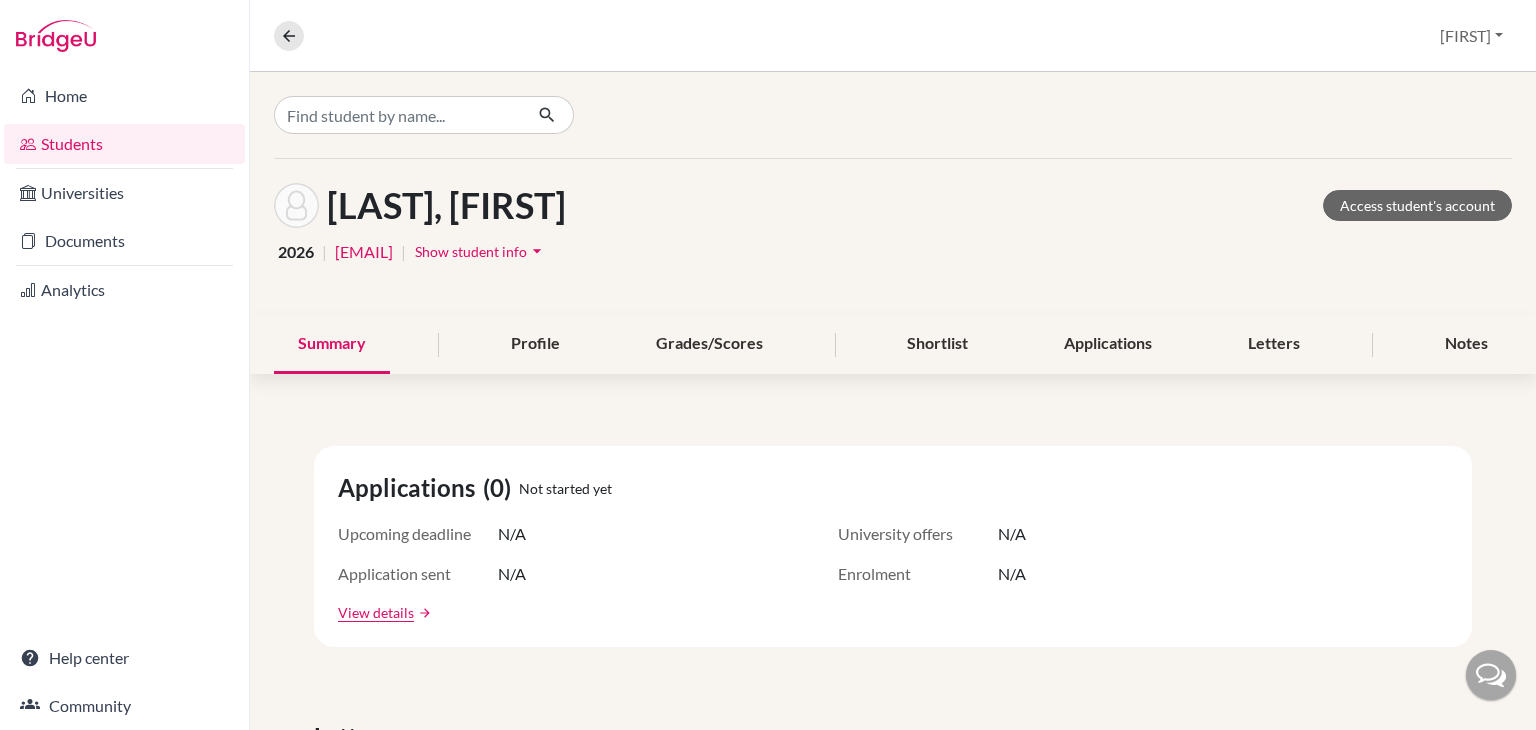 scroll, scrollTop: 0, scrollLeft: 0, axis: both 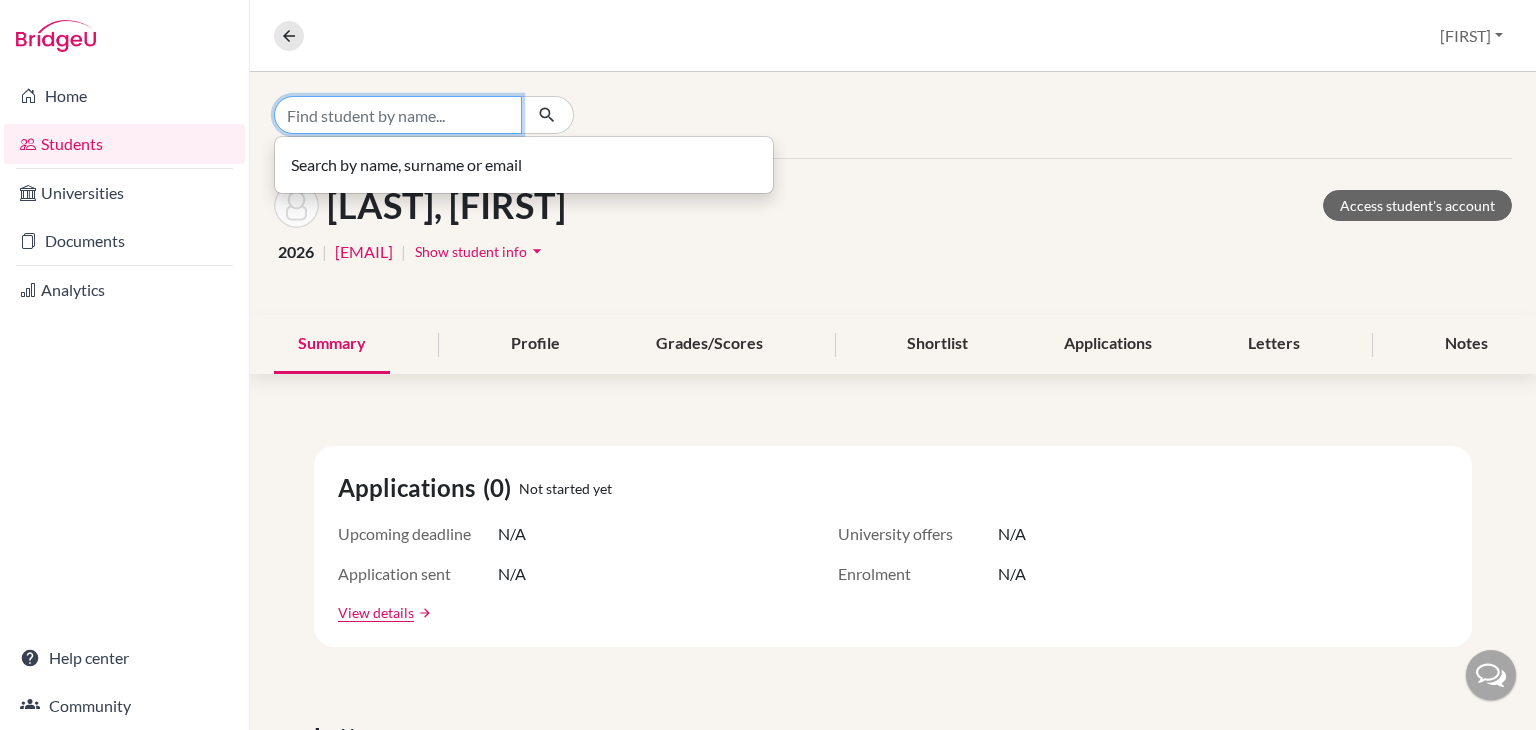 click at bounding box center (398, 115) 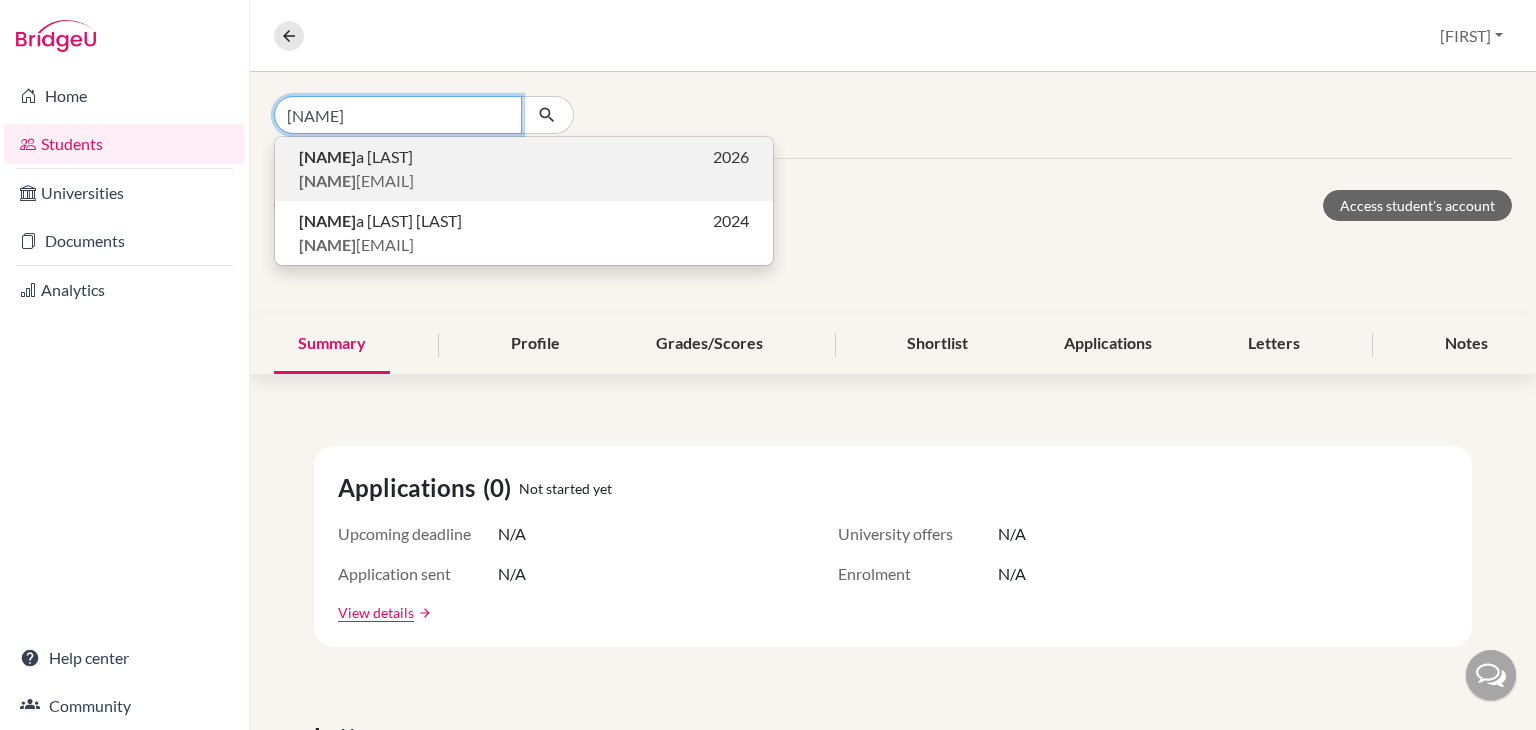 type on "anushk" 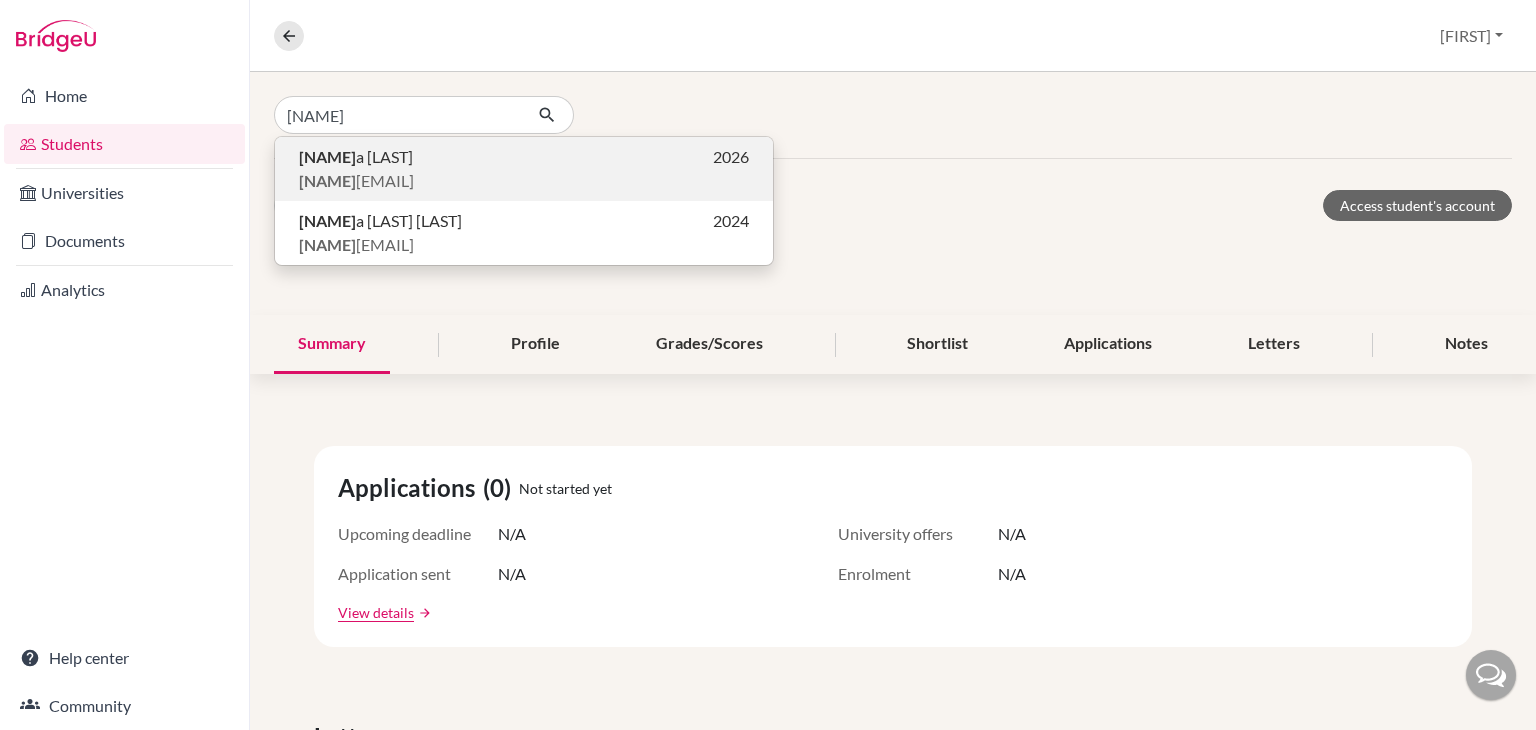 click on "Anushk a Bharggav 2026" at bounding box center (524, 157) 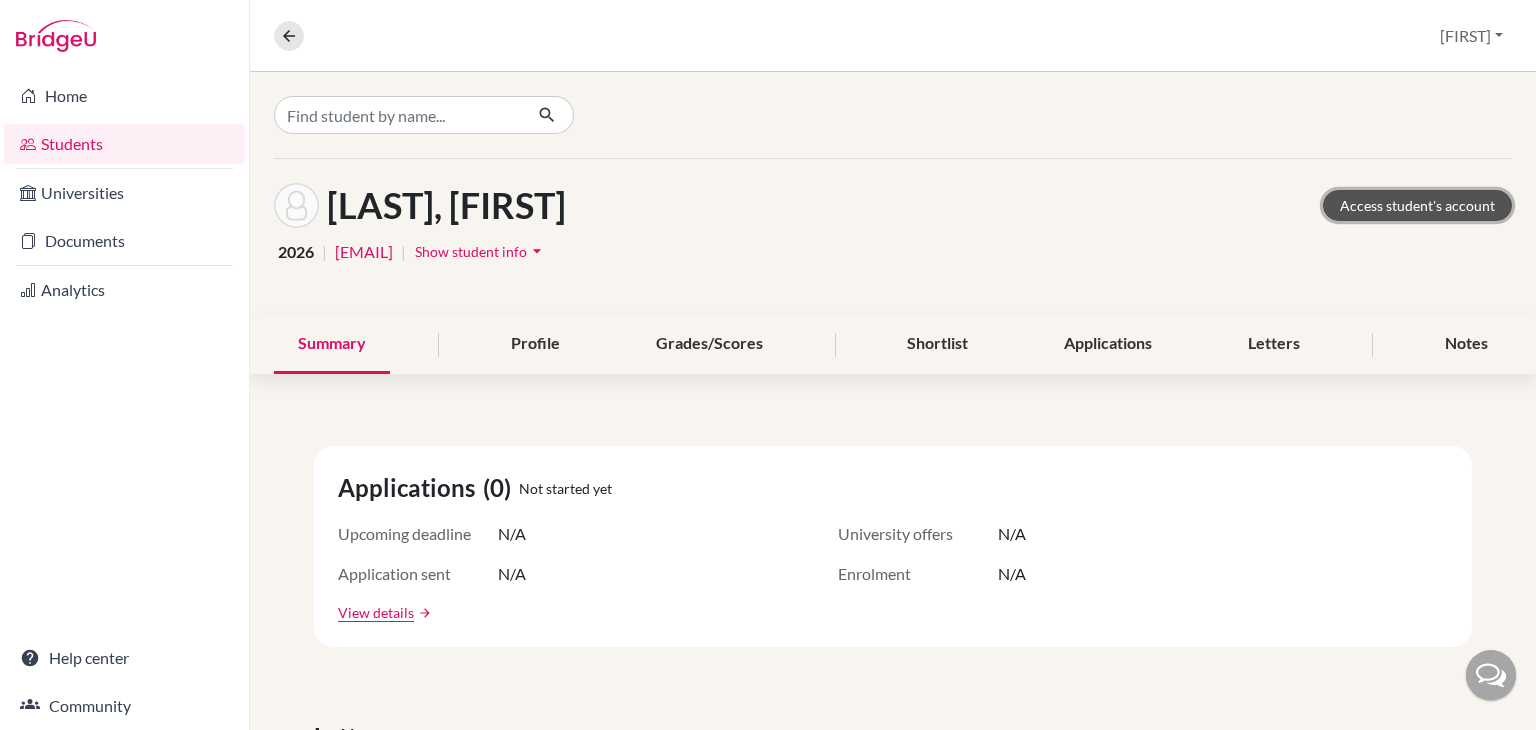 click on "Access student's account" at bounding box center (1417, 205) 